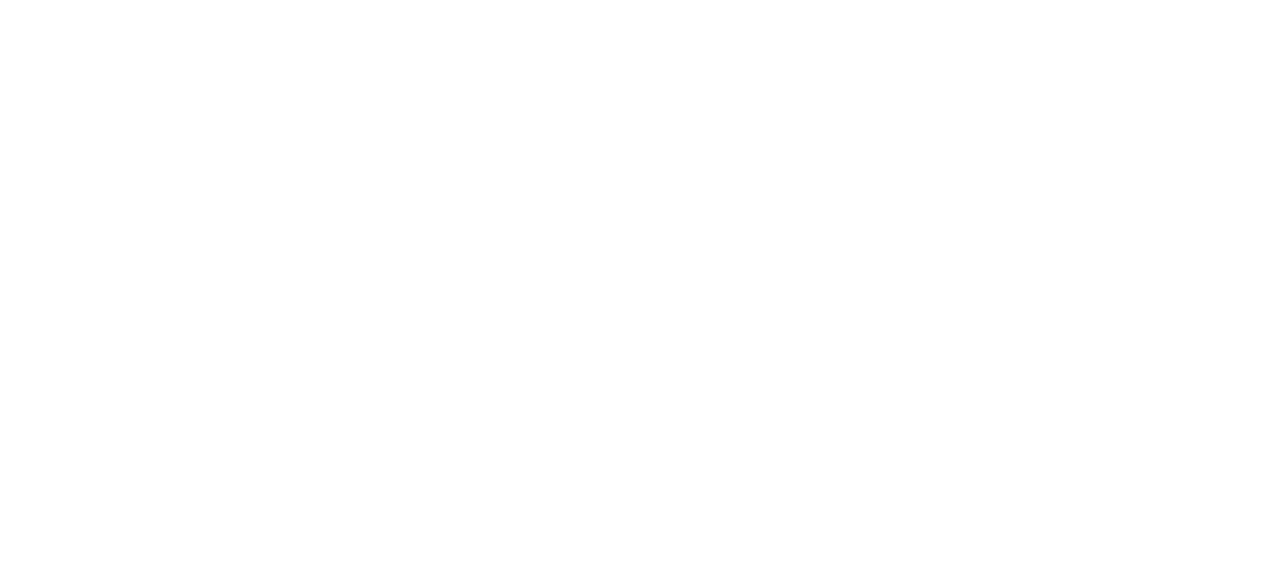 scroll, scrollTop: 0, scrollLeft: 0, axis: both 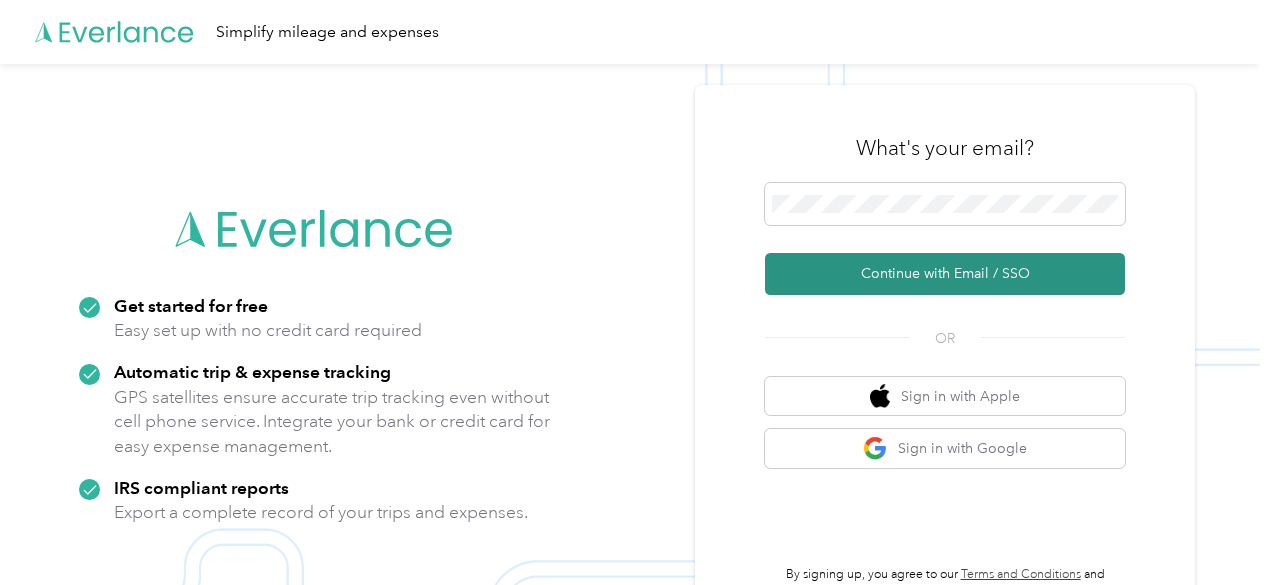 click on "Continue with Email / SSO" at bounding box center [945, 274] 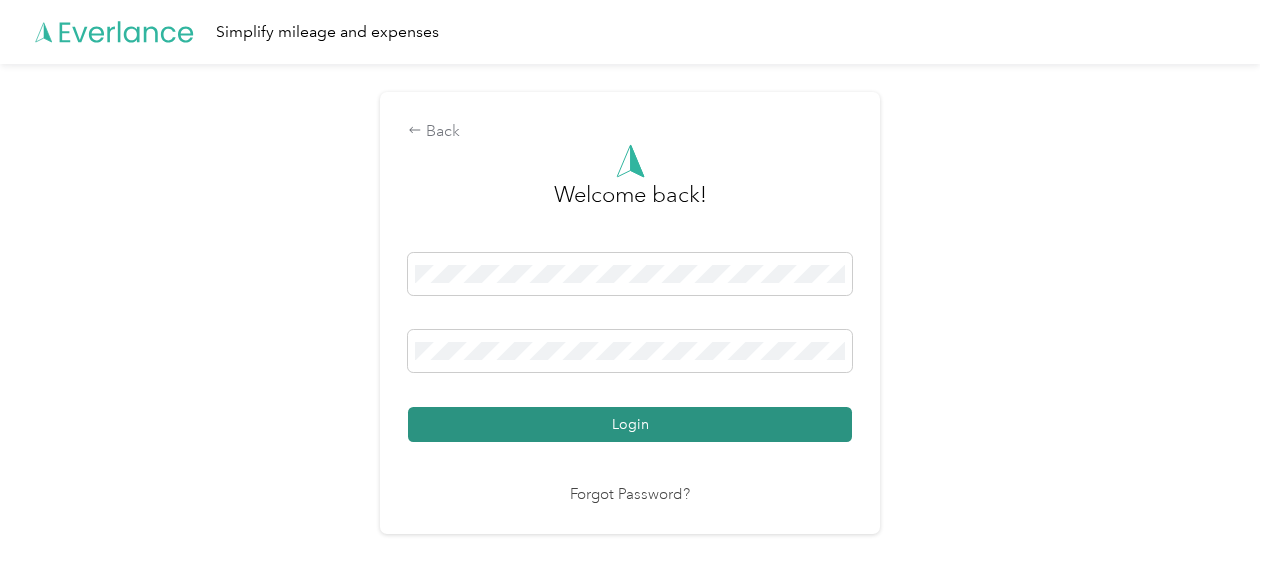 click on "Login" at bounding box center (630, 424) 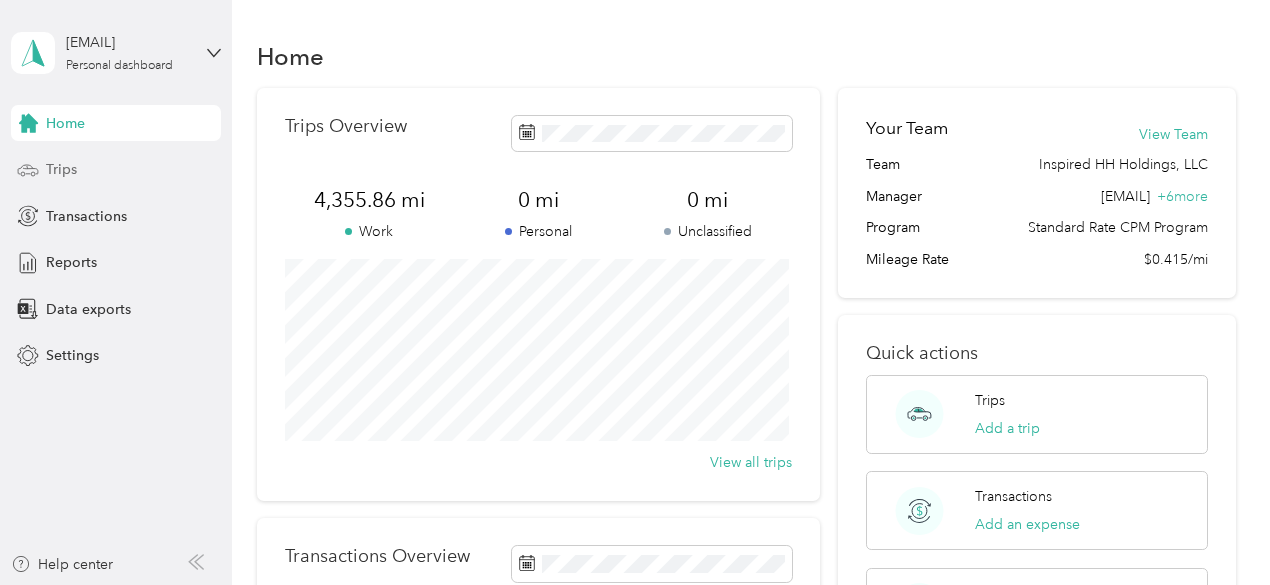 click on "Trips" at bounding box center (61, 169) 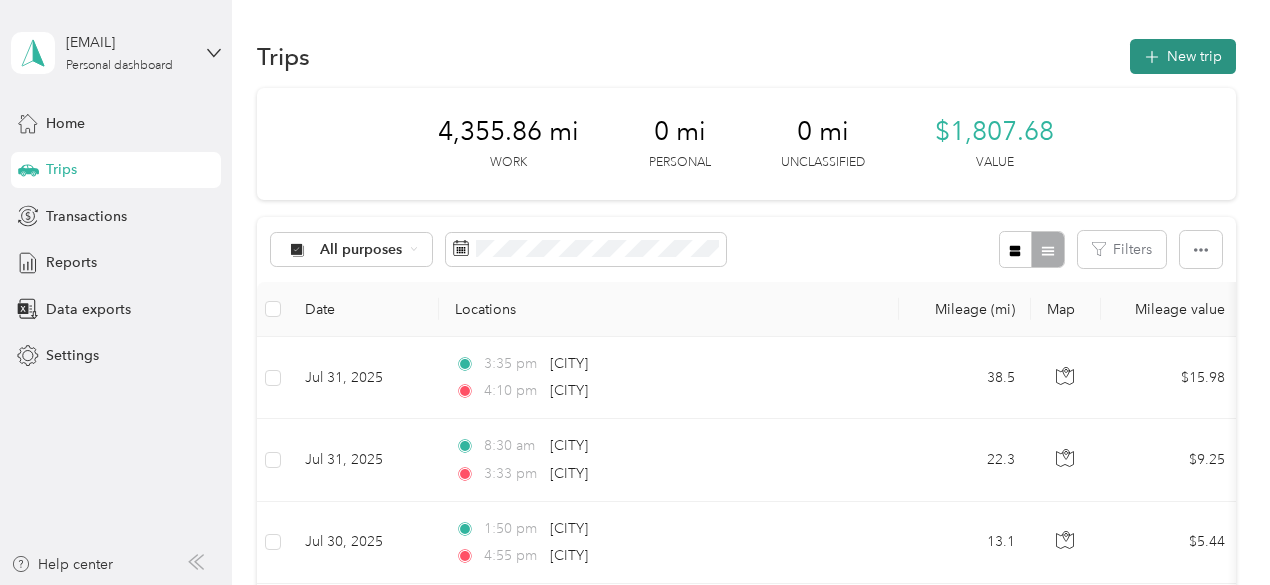 click on "New trip" at bounding box center (1183, 56) 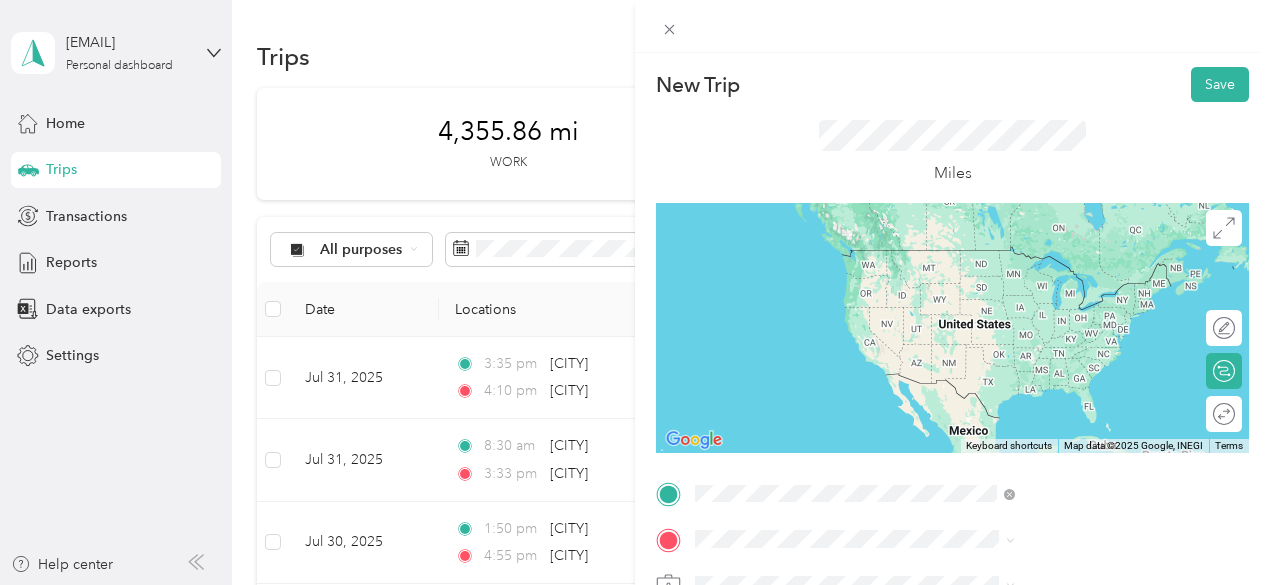 click on "From search results [CITY]
[STATE], [COUNTRY] [CITY]
[STATE], [COUNTRY] [CITY]
[STATE], [COUNTRY] [CITY]
[STATE], [COUNTRY] [CITY]
[STATE], [COUNTRY]" at bounding box center [1067, 336] 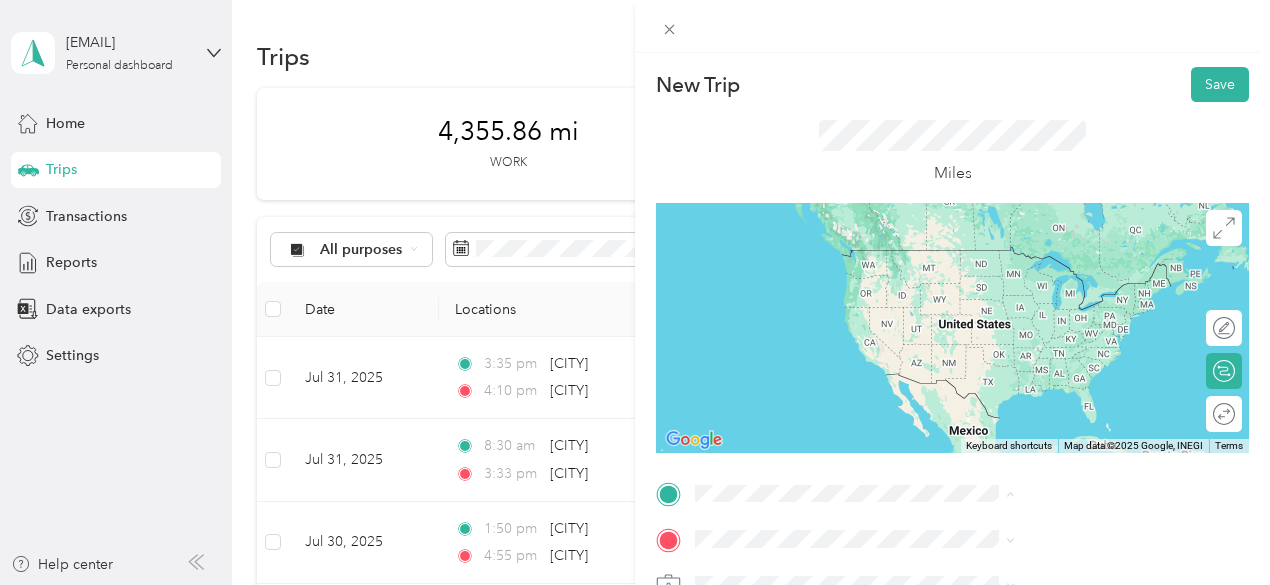 click on "[CITY]
[STATE], [COUNTRY]" at bounding box center [1009, 258] 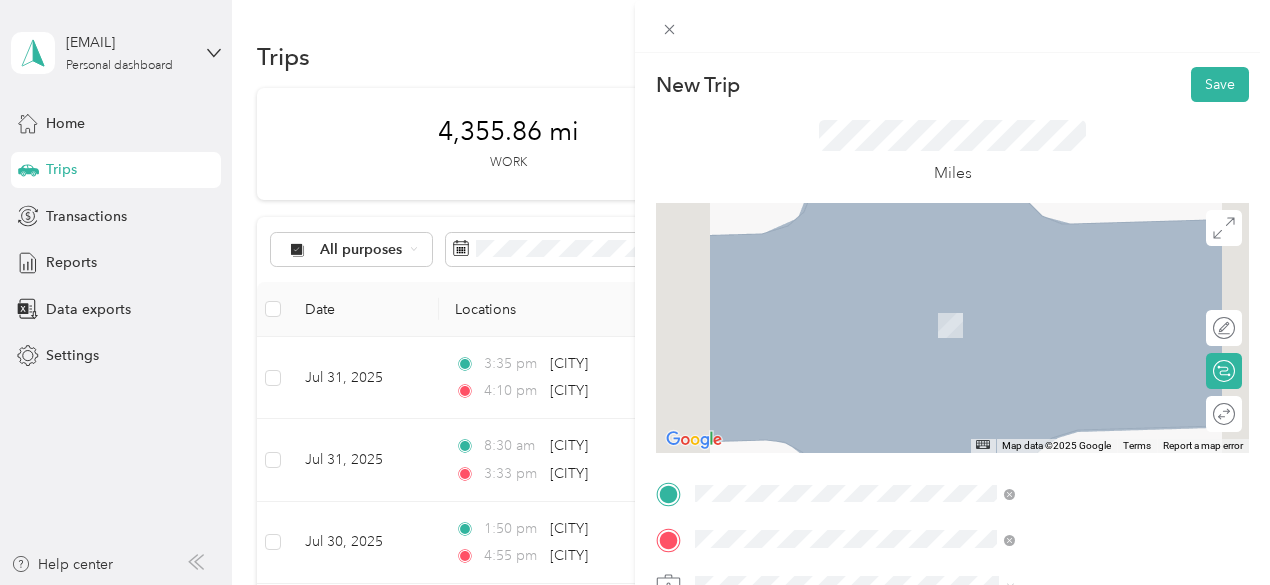 click on "[CITY]
[STATE], [COUNTRY]" at bounding box center (1067, 304) 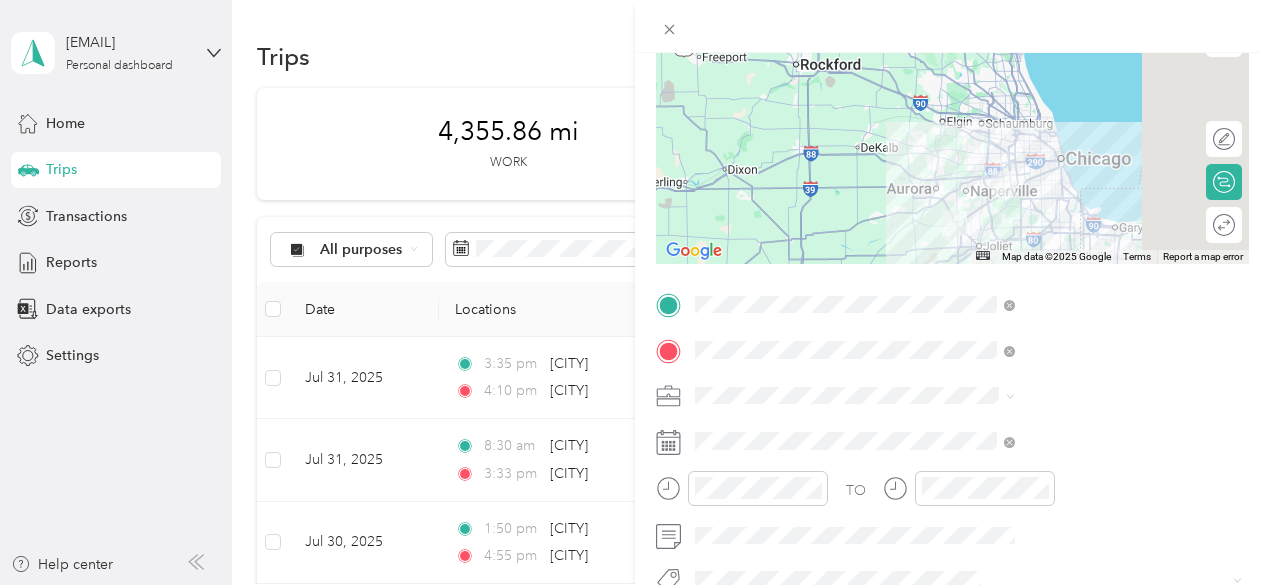 scroll, scrollTop: 400, scrollLeft: 0, axis: vertical 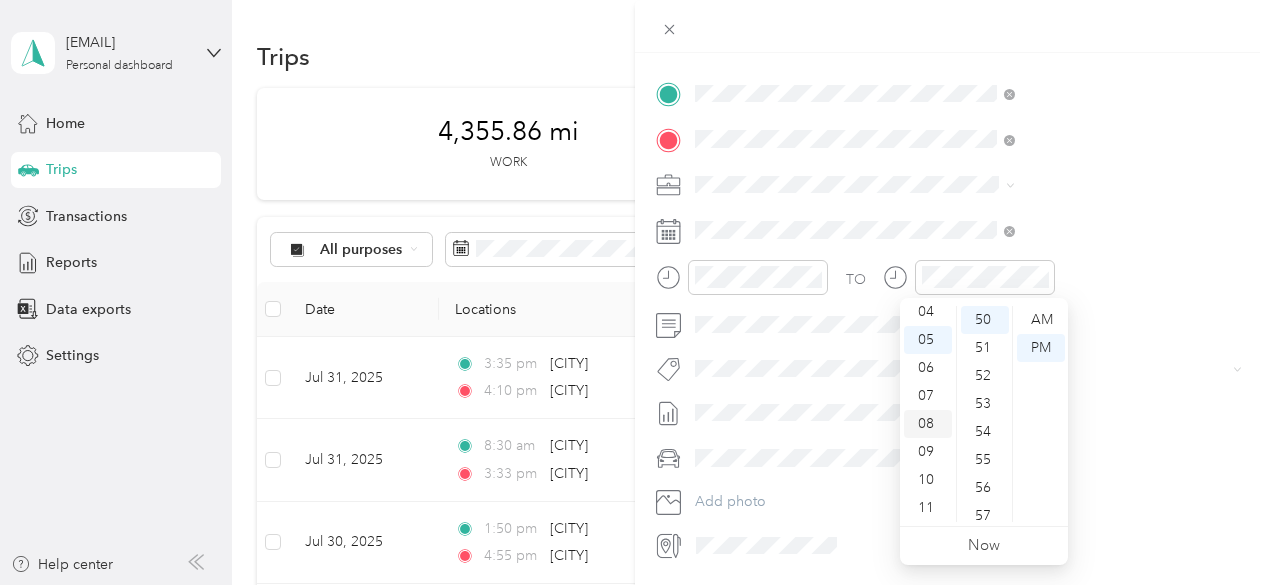 click on "08" at bounding box center [928, 424] 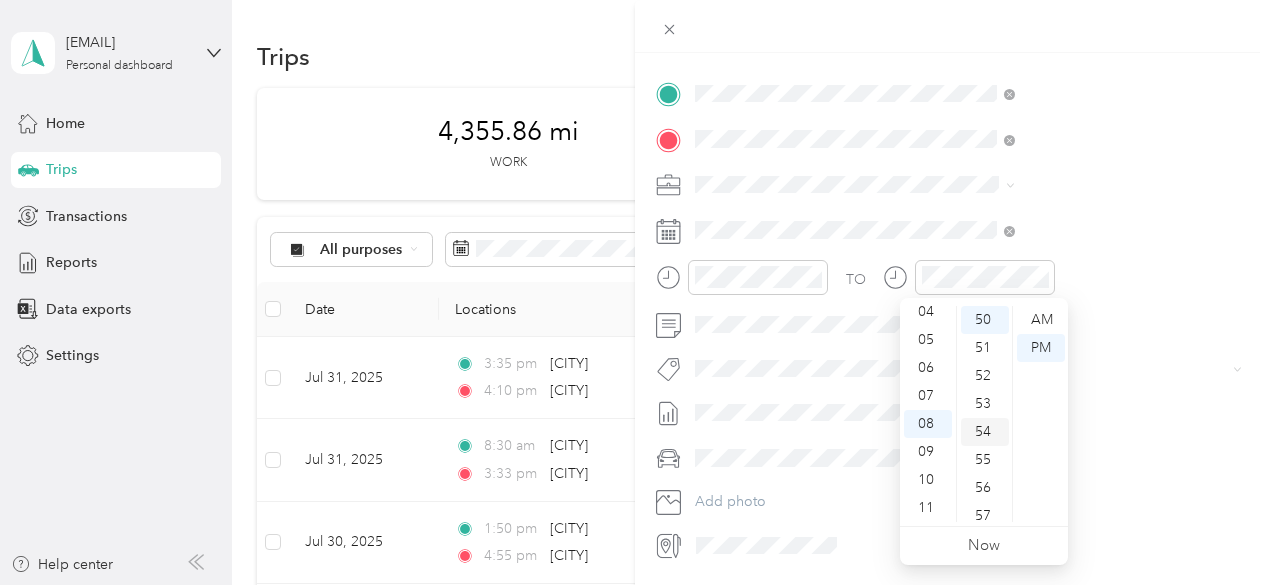 scroll, scrollTop: 1100, scrollLeft: 0, axis: vertical 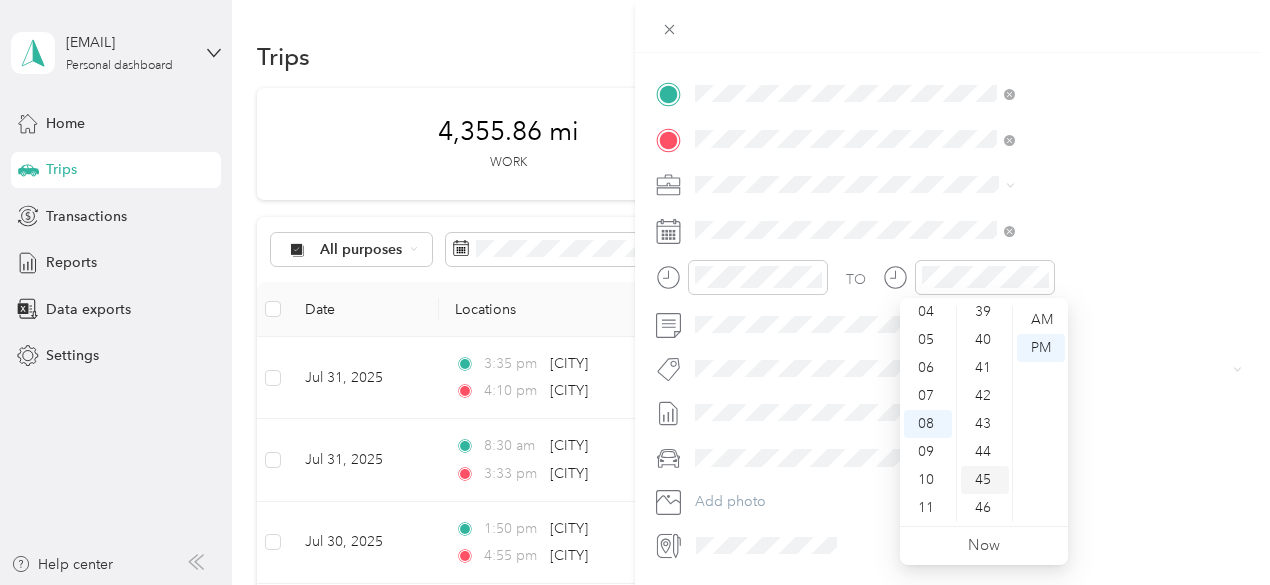 click on "45" at bounding box center (985, 480) 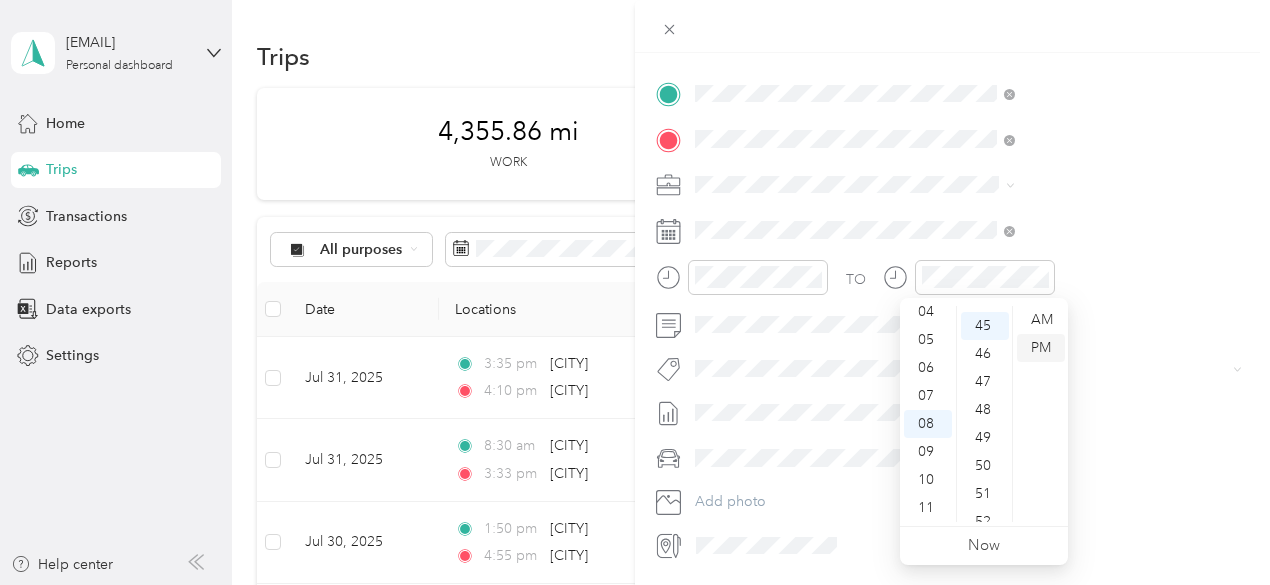scroll, scrollTop: 1260, scrollLeft: 0, axis: vertical 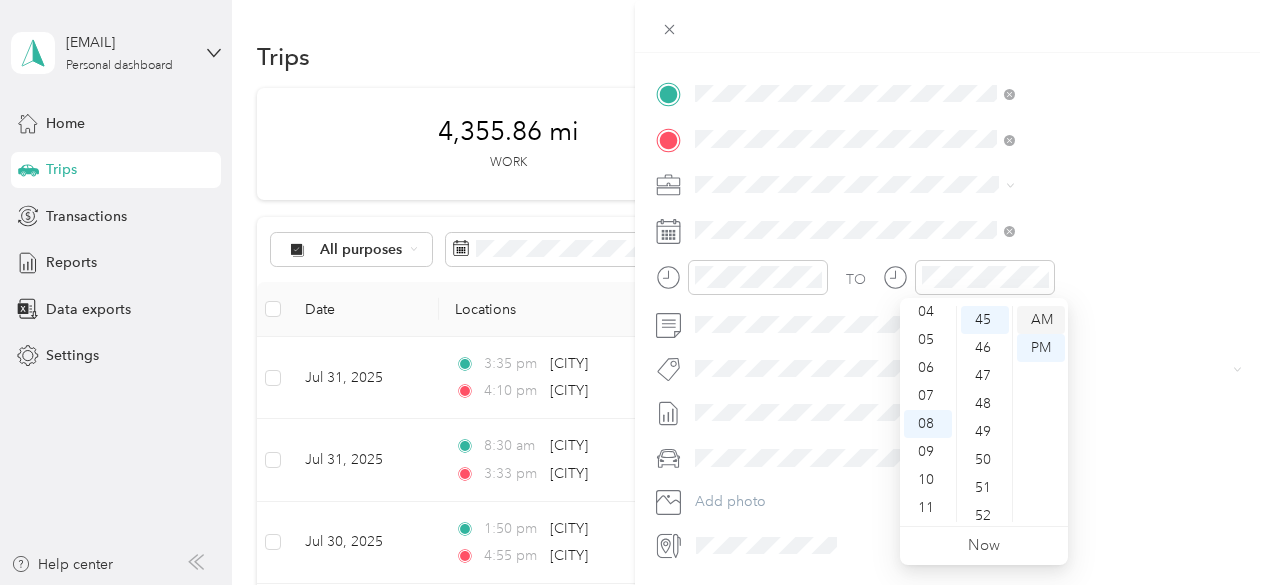 click on "AM" at bounding box center (1041, 320) 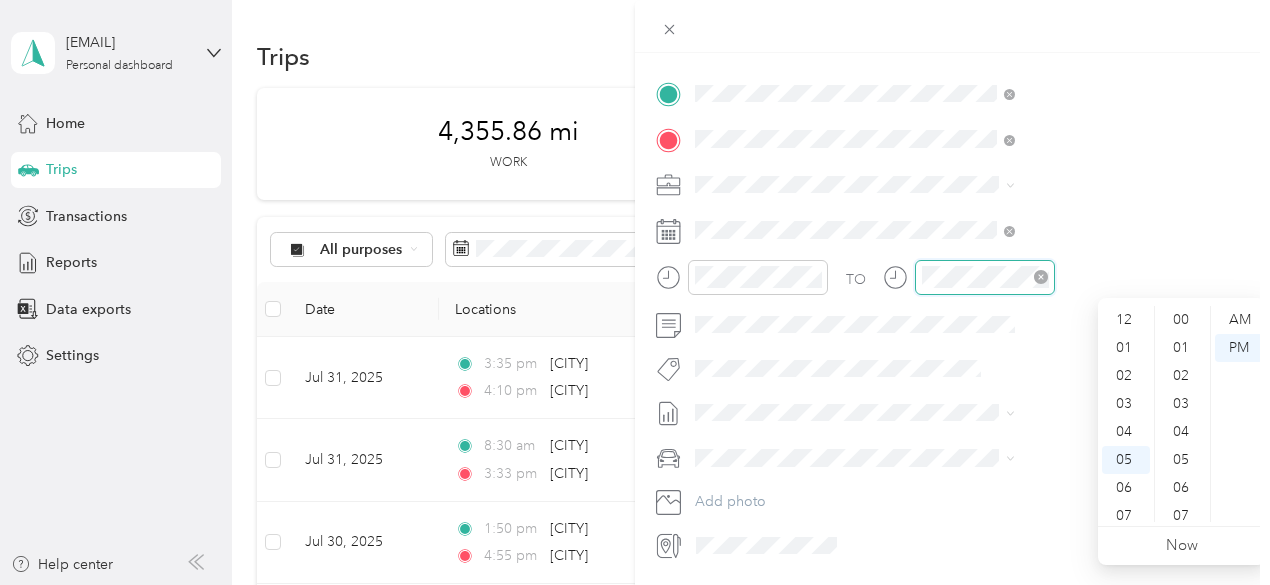 scroll, scrollTop: 120, scrollLeft: 0, axis: vertical 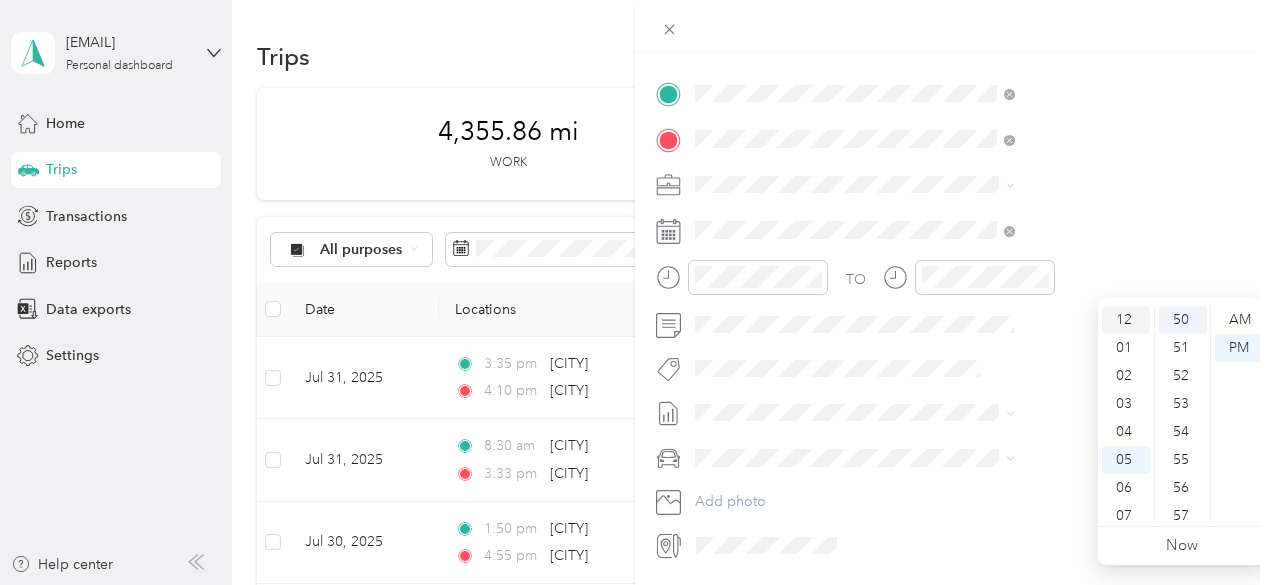 click on "12" at bounding box center [1126, 320] 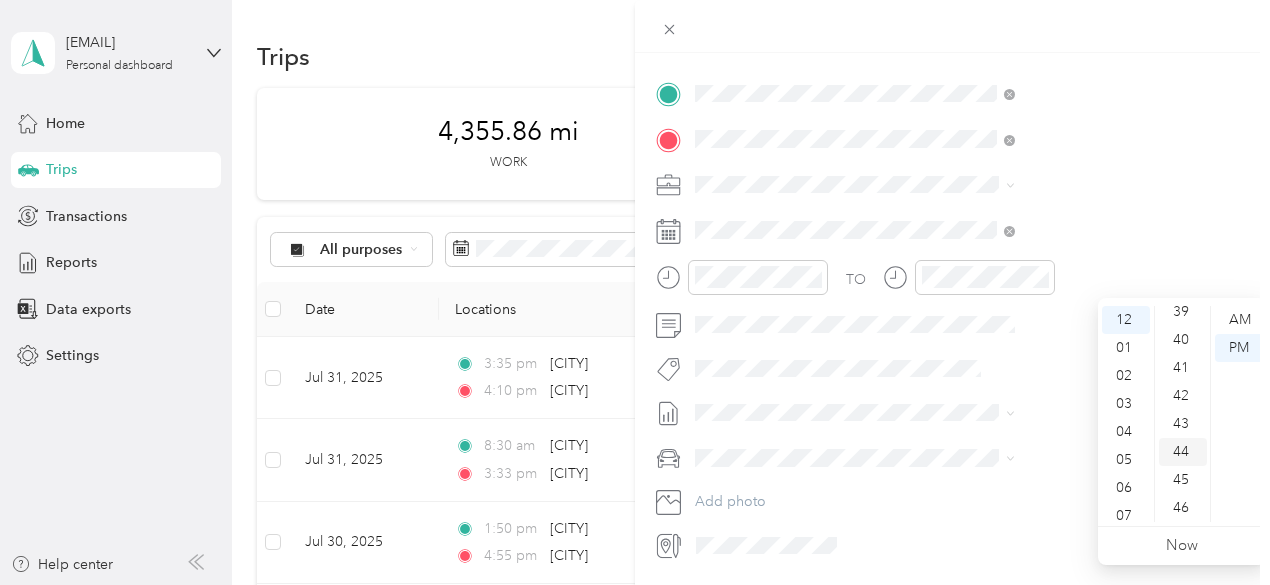 scroll, scrollTop: 1464, scrollLeft: 0, axis: vertical 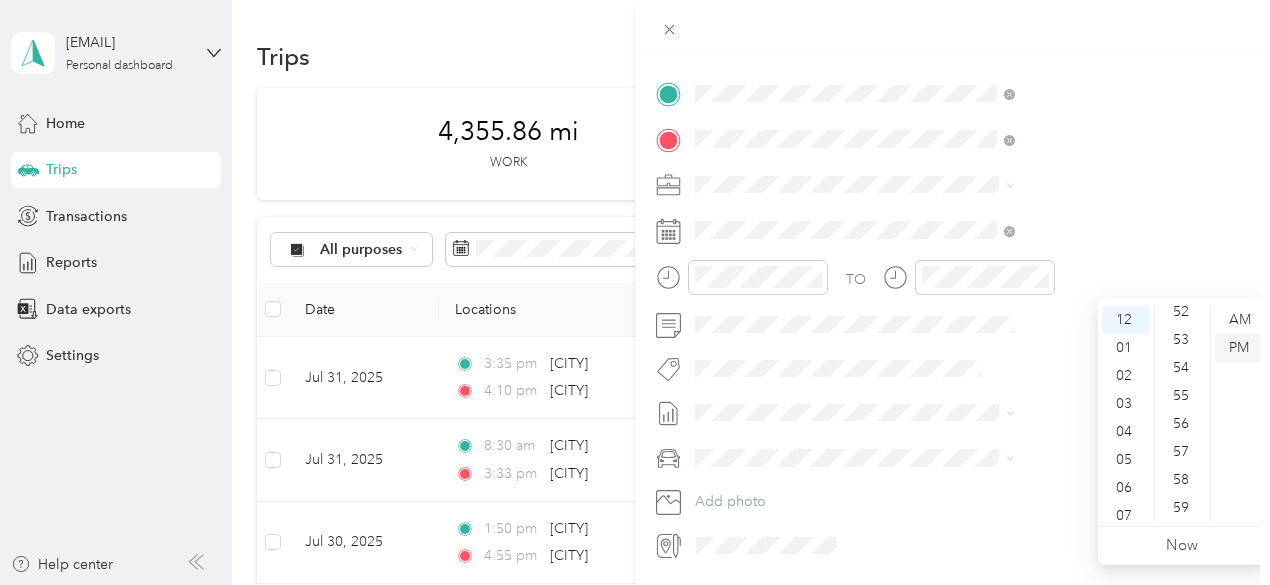 click on "PM" at bounding box center (1239, 348) 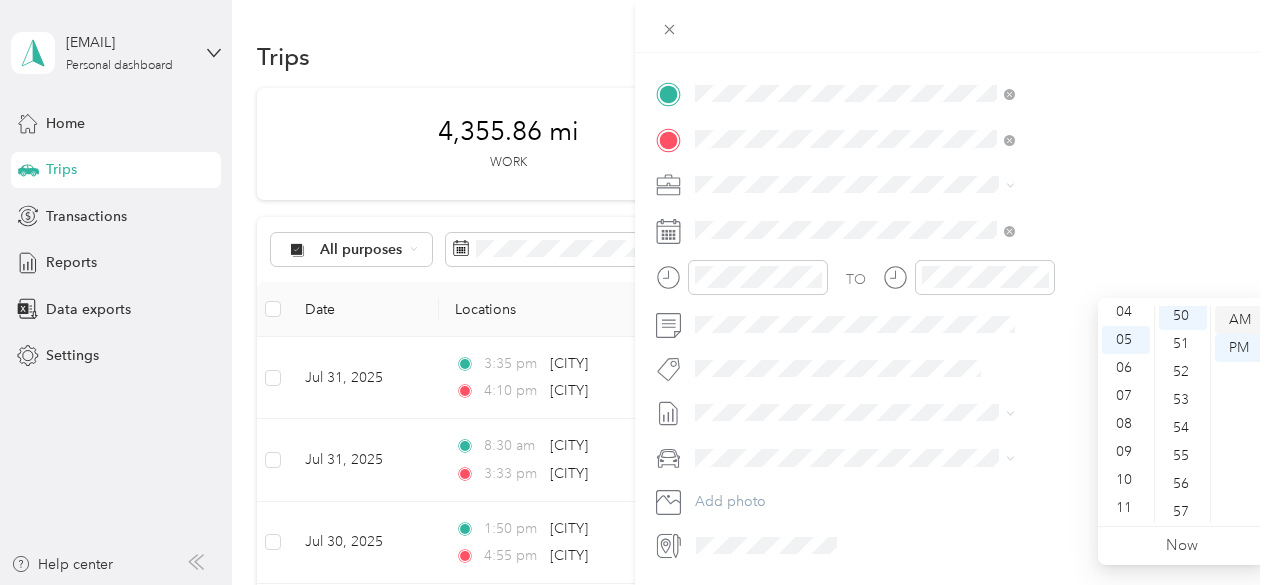 scroll, scrollTop: 1400, scrollLeft: 0, axis: vertical 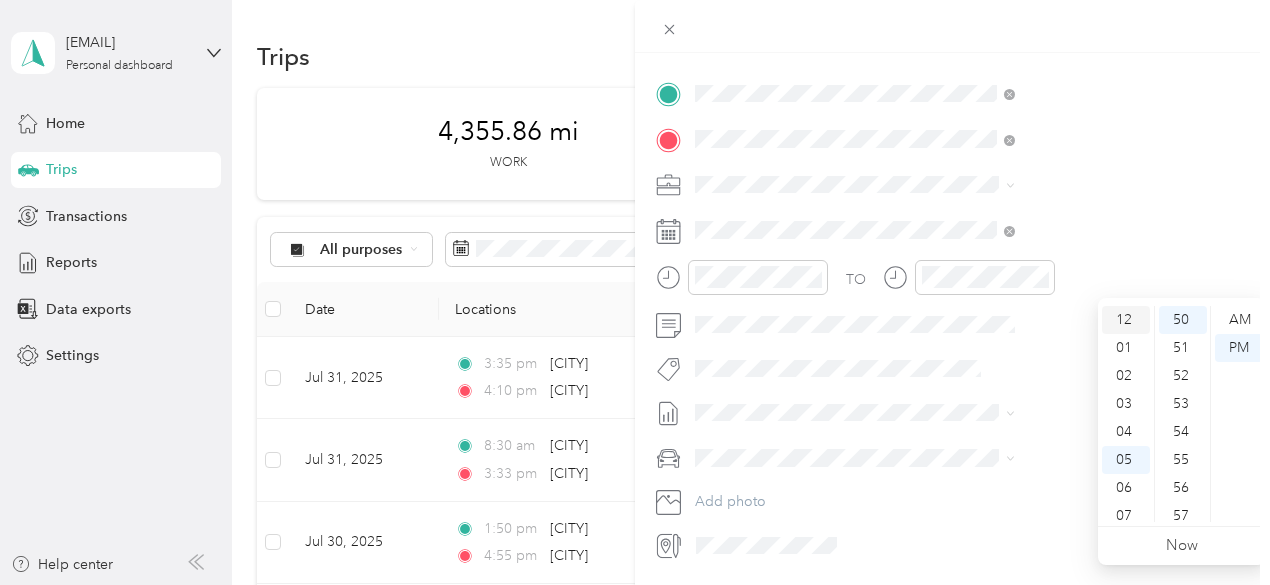 click on "12" at bounding box center (1126, 320) 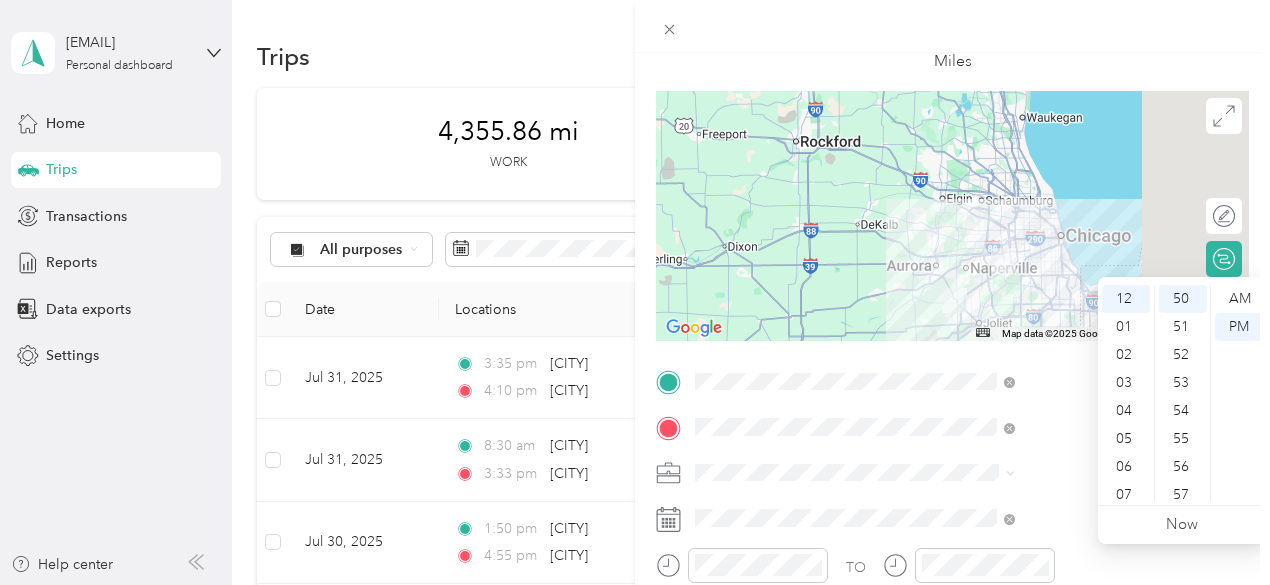 scroll, scrollTop: 0, scrollLeft: 0, axis: both 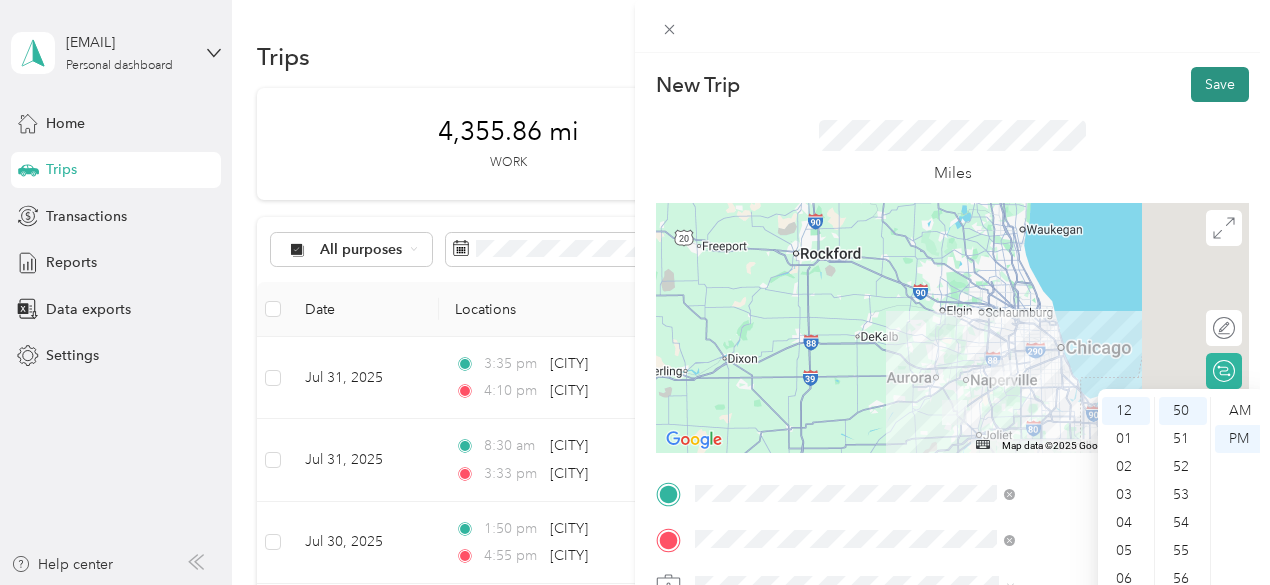 click on "Save" at bounding box center (1220, 84) 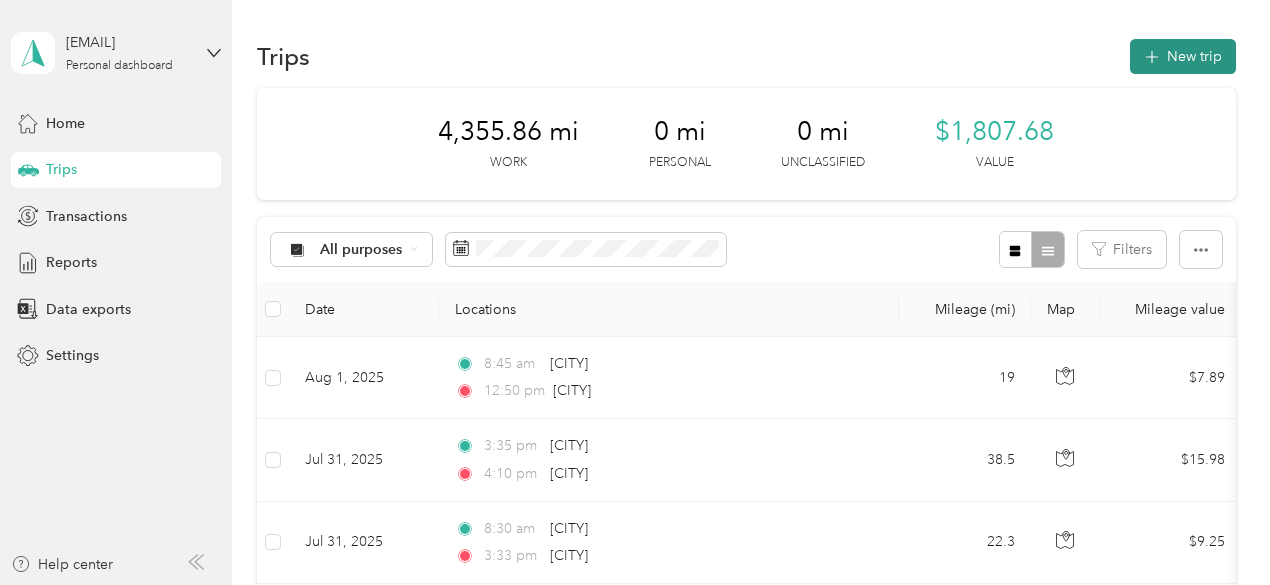 click on "New trip" at bounding box center [1183, 56] 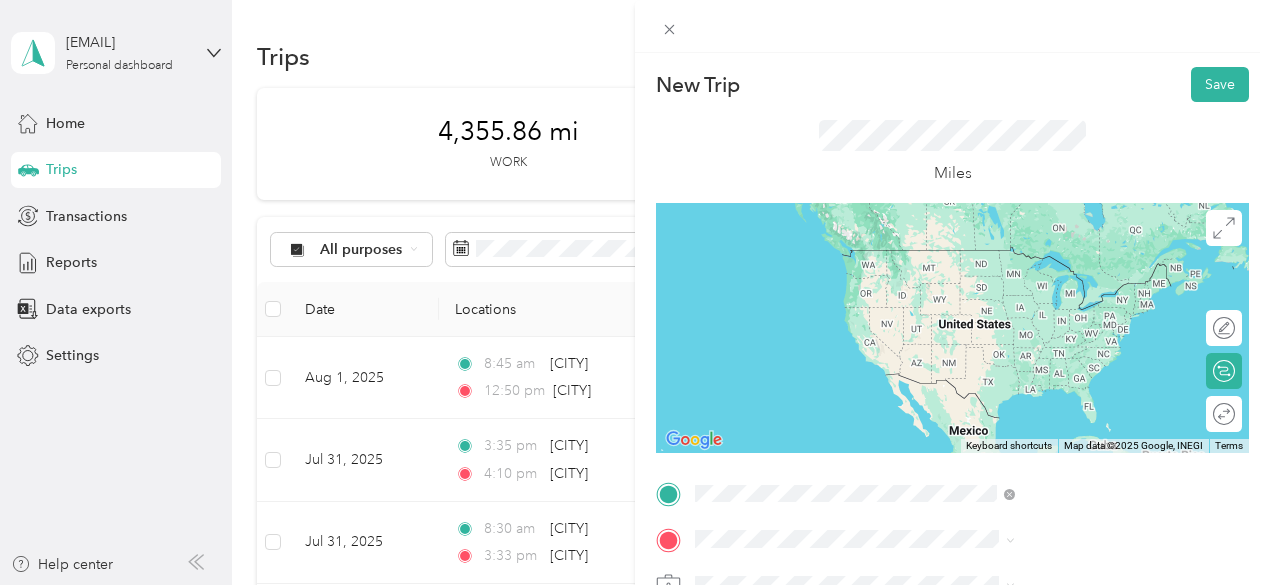 click on "[CITY]
[STATE], [COUNTRY]" at bounding box center [1067, 259] 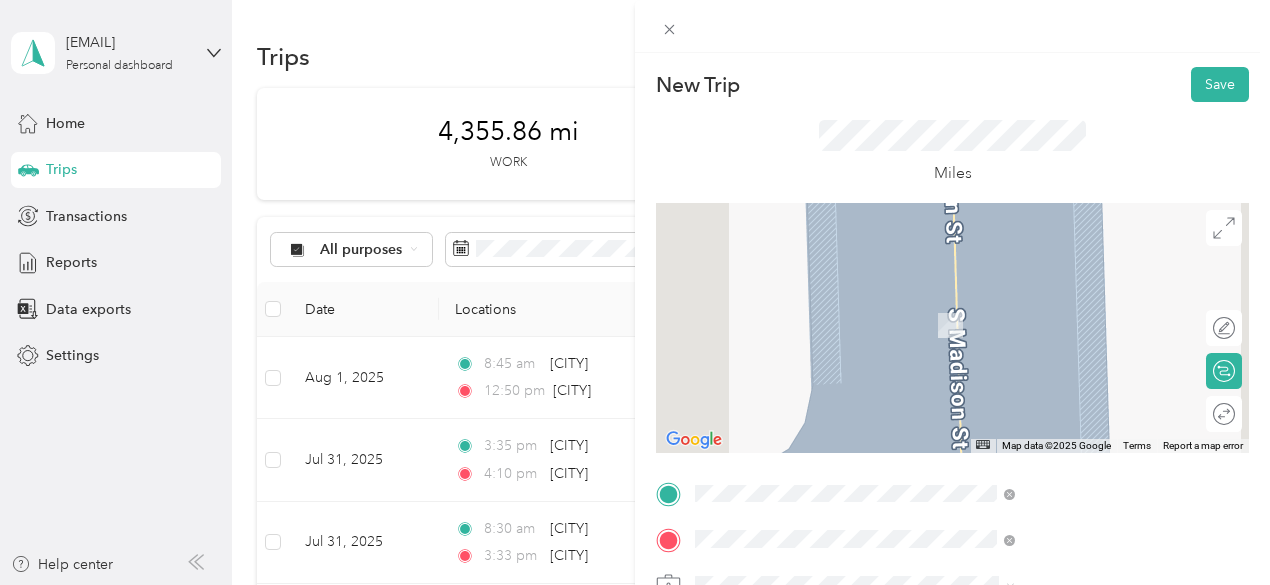 click on "[CITY]
[STATE], [COUNTRY]" at bounding box center (1067, 304) 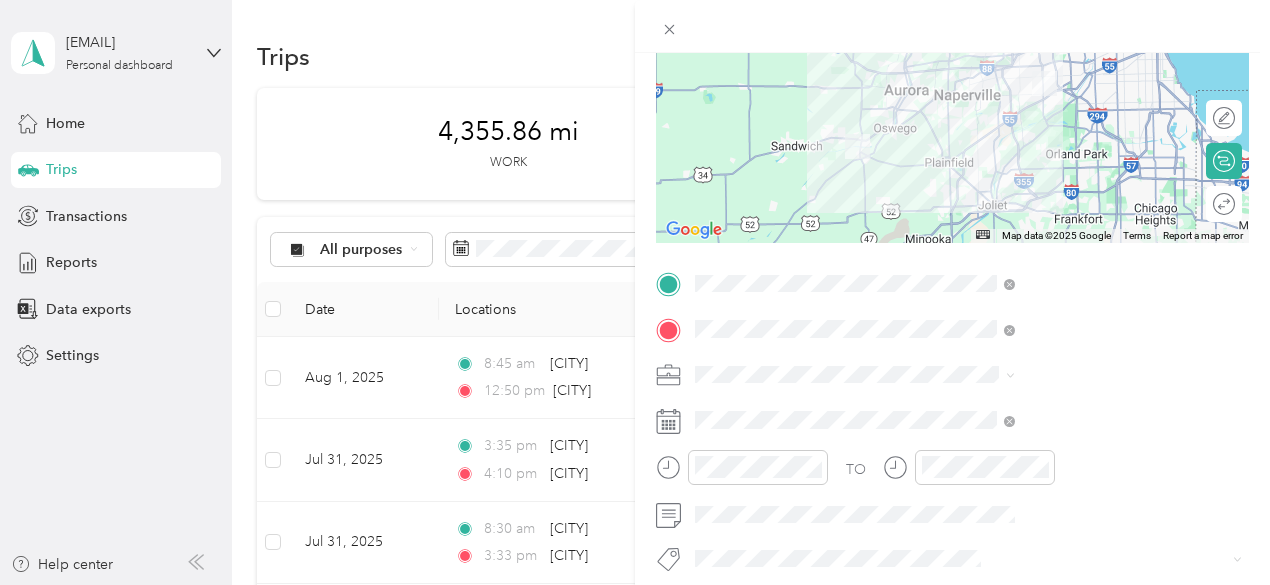 scroll, scrollTop: 300, scrollLeft: 0, axis: vertical 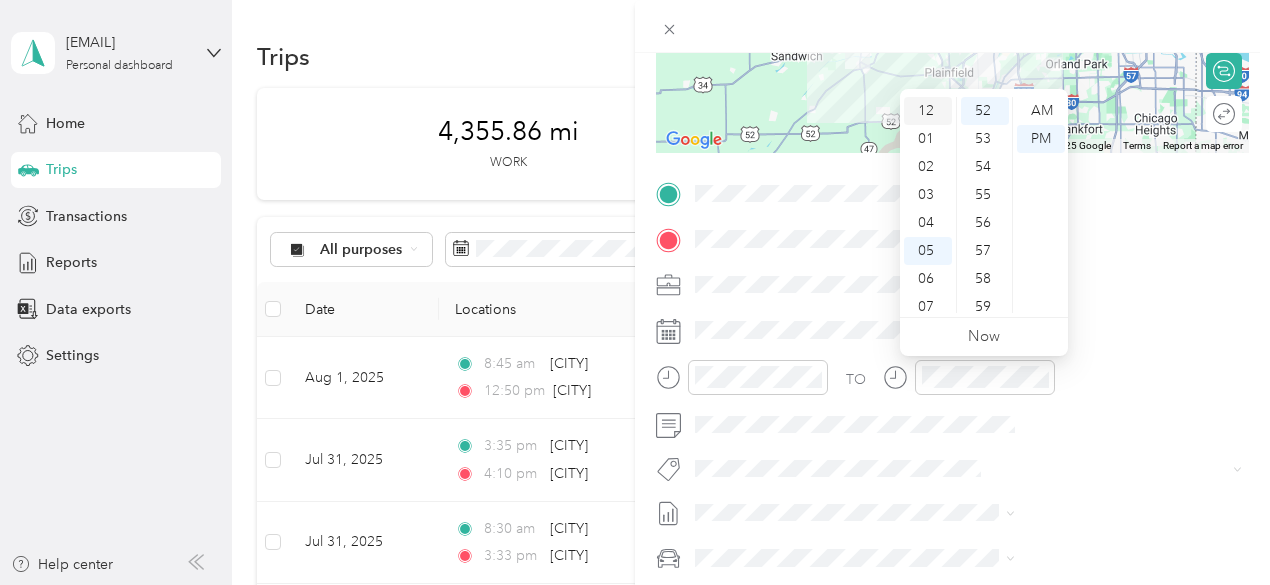 click on "12" at bounding box center (928, 111) 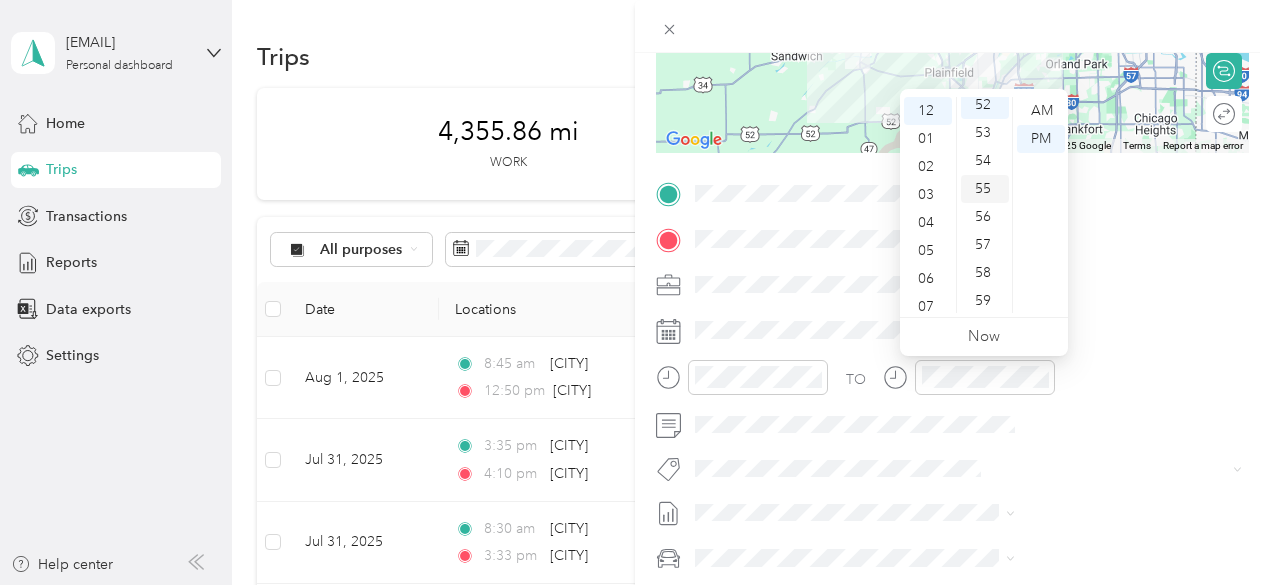 scroll, scrollTop: 1464, scrollLeft: 0, axis: vertical 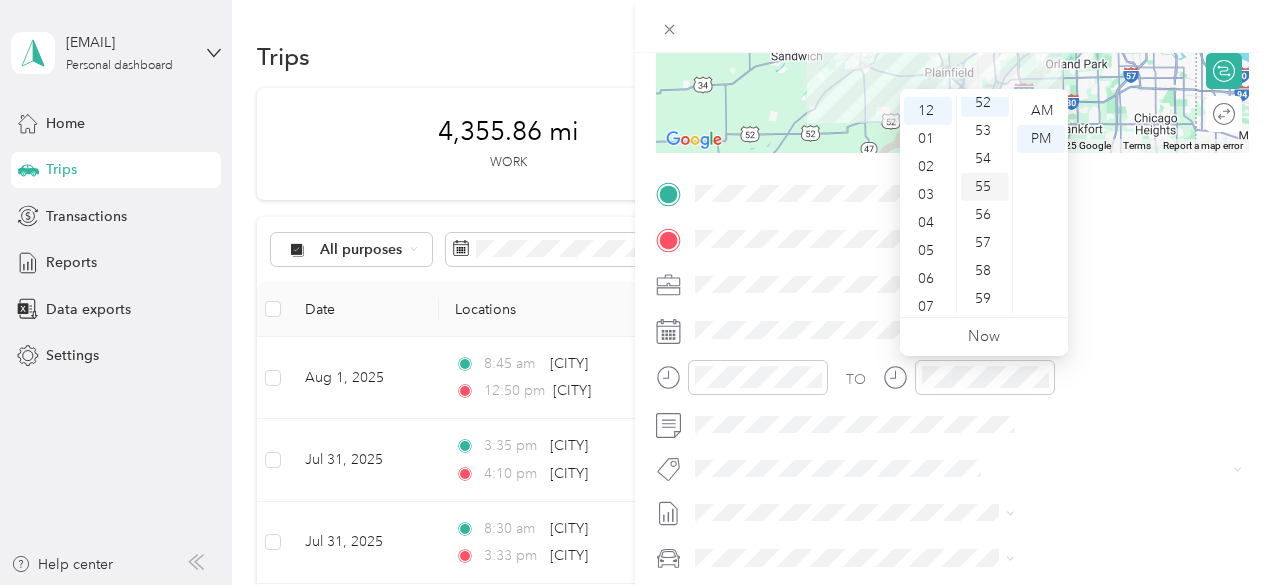 click on "55" at bounding box center (985, 187) 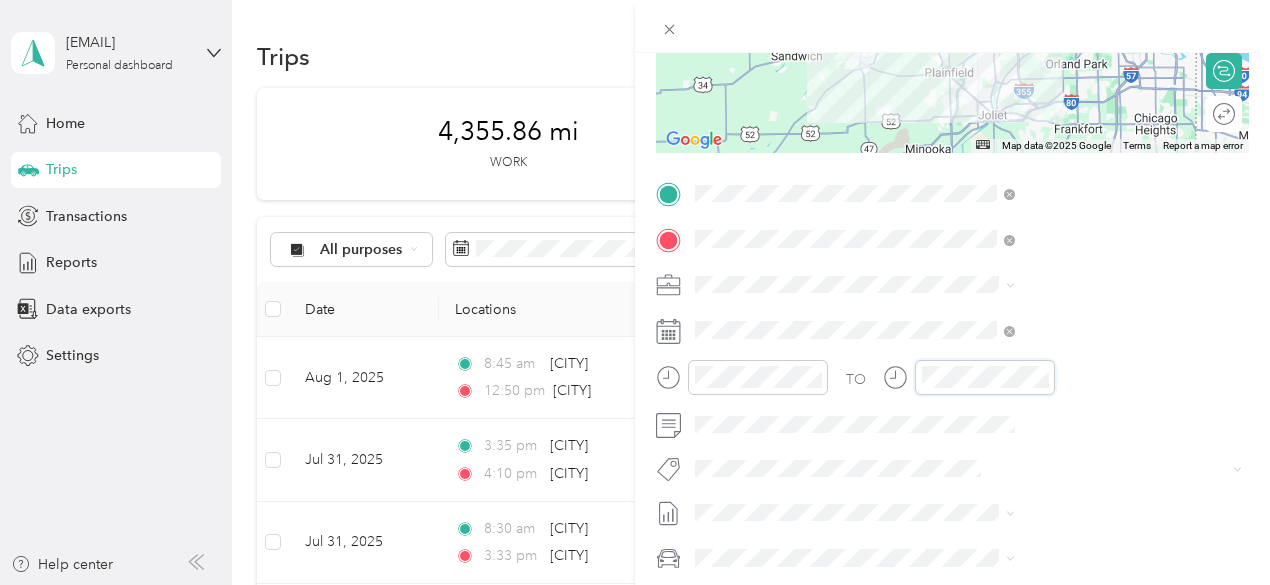 scroll, scrollTop: 120, scrollLeft: 0, axis: vertical 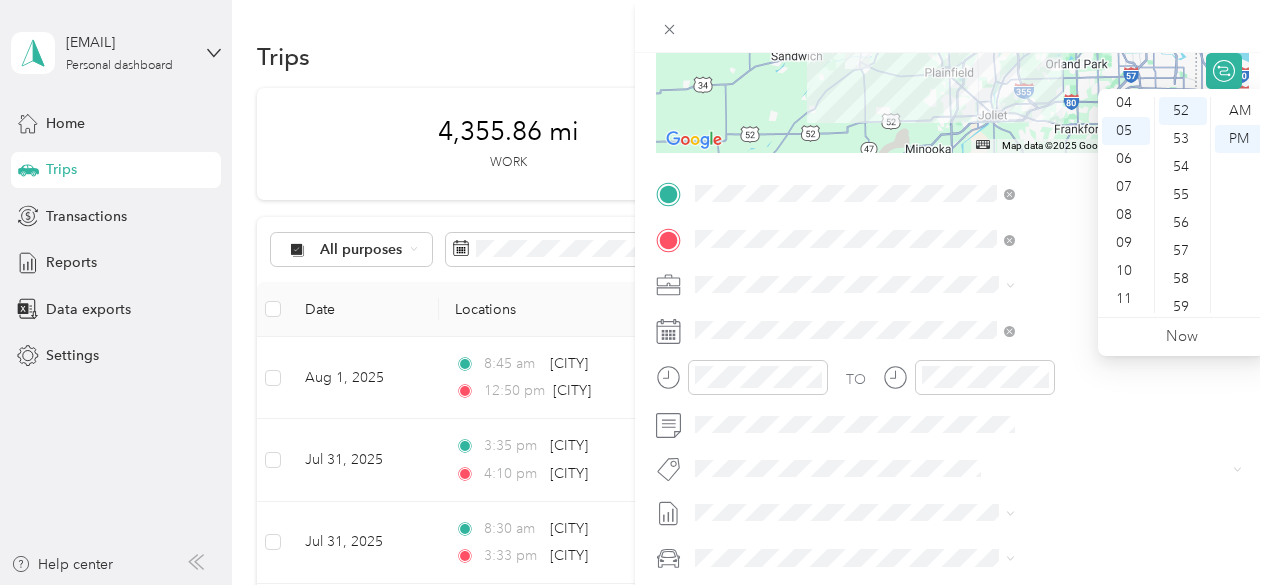 click on "12 01 02 03 04 05 06 07 08 09 10 11 00 01 02 03 04 05 06 07 08 09 10 11 12 13 14 15 16 17 18 19 20 21 22 23 24 25 26 27 28 29 30 31 32 33 34 35 36 37 38 39 40 41 42 43 44 45 46 47 48 49 50 51 52 53 54 55 56 57 58 59 AM PM" at bounding box center (1182, 205) 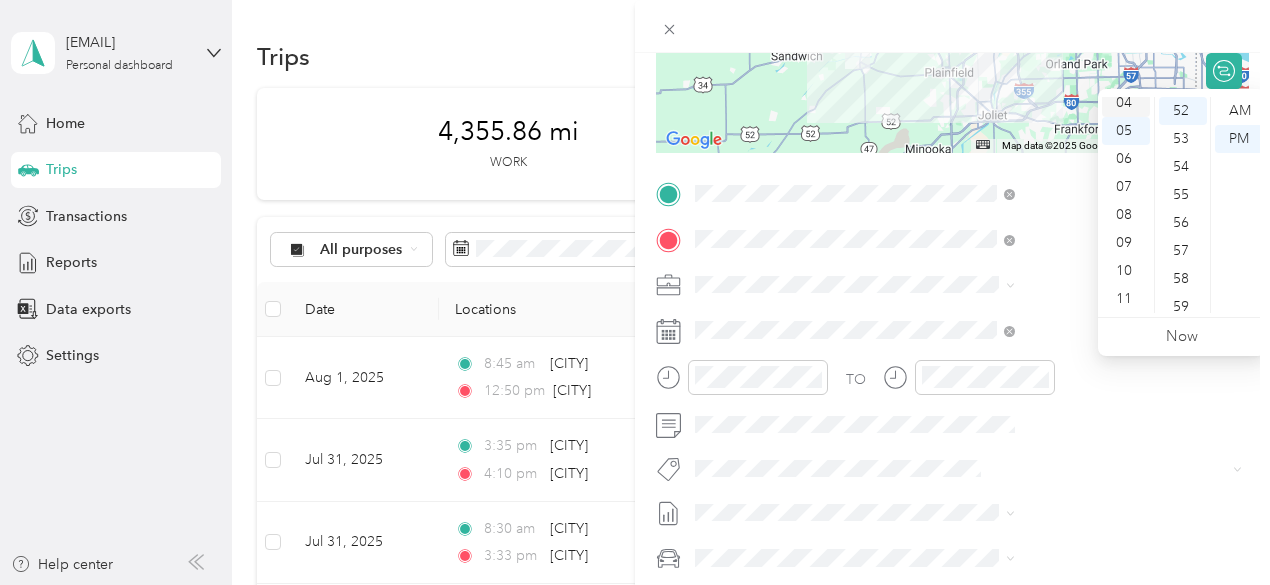 click on "04" at bounding box center (1126, 103) 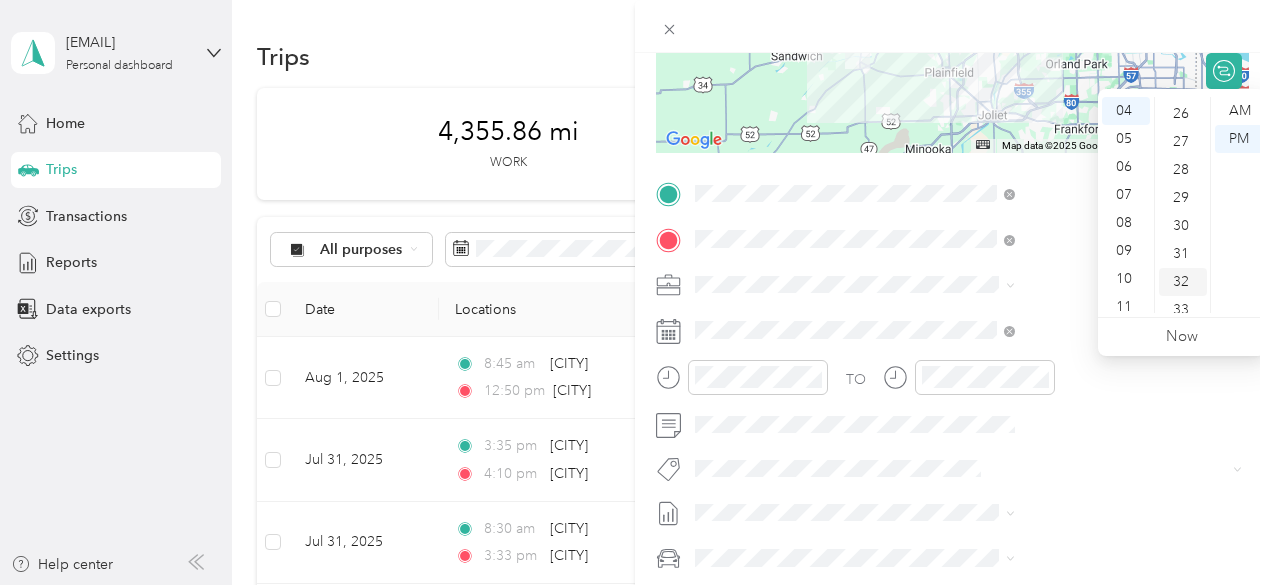 scroll, scrollTop: 756, scrollLeft: 0, axis: vertical 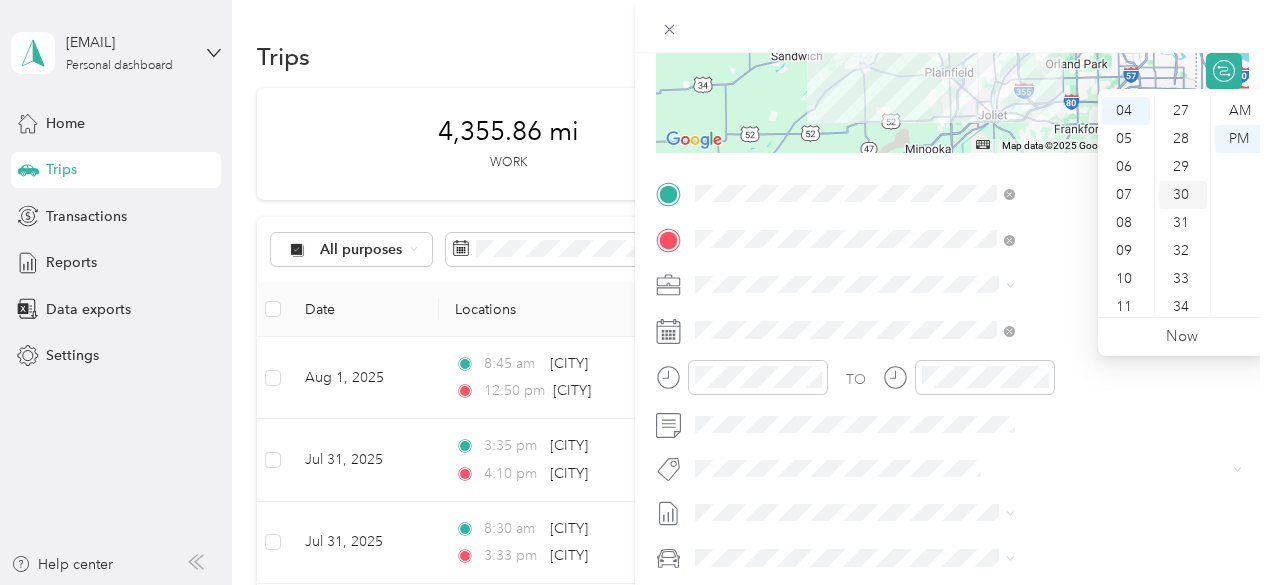 click on "30" at bounding box center [1183, 195] 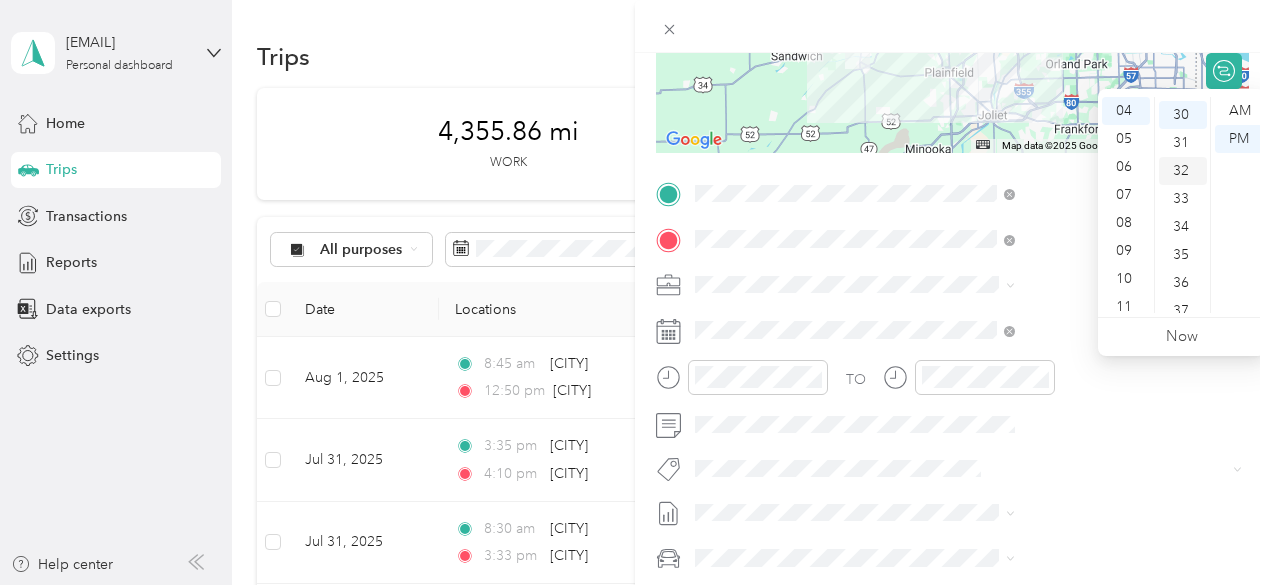 scroll, scrollTop: 840, scrollLeft: 0, axis: vertical 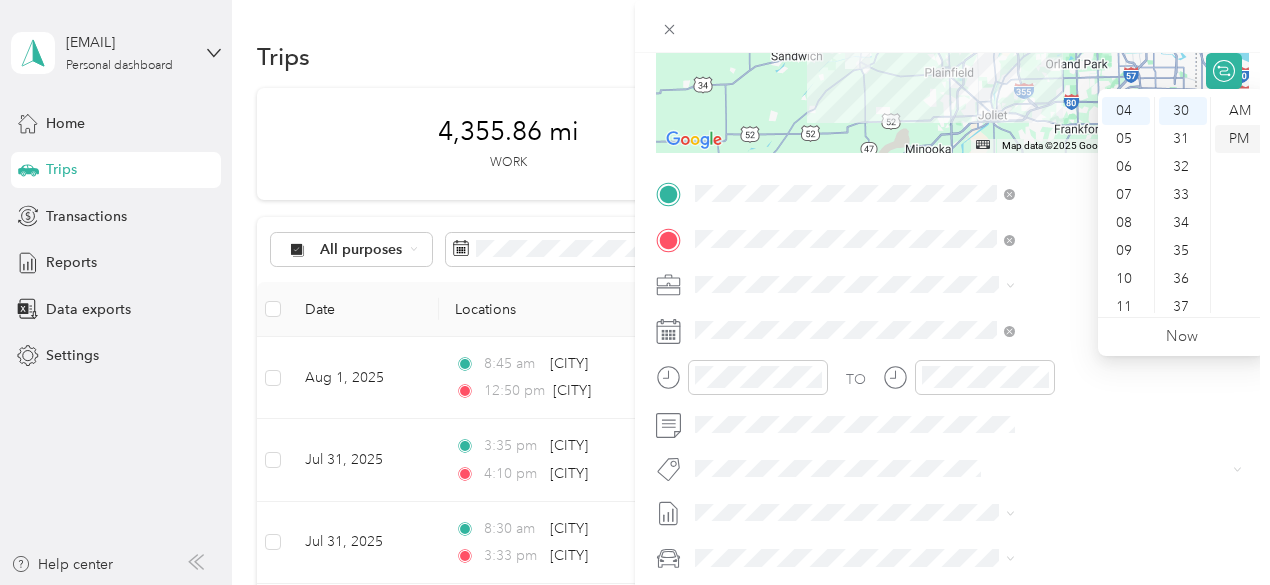 click on "PM" at bounding box center (1239, 139) 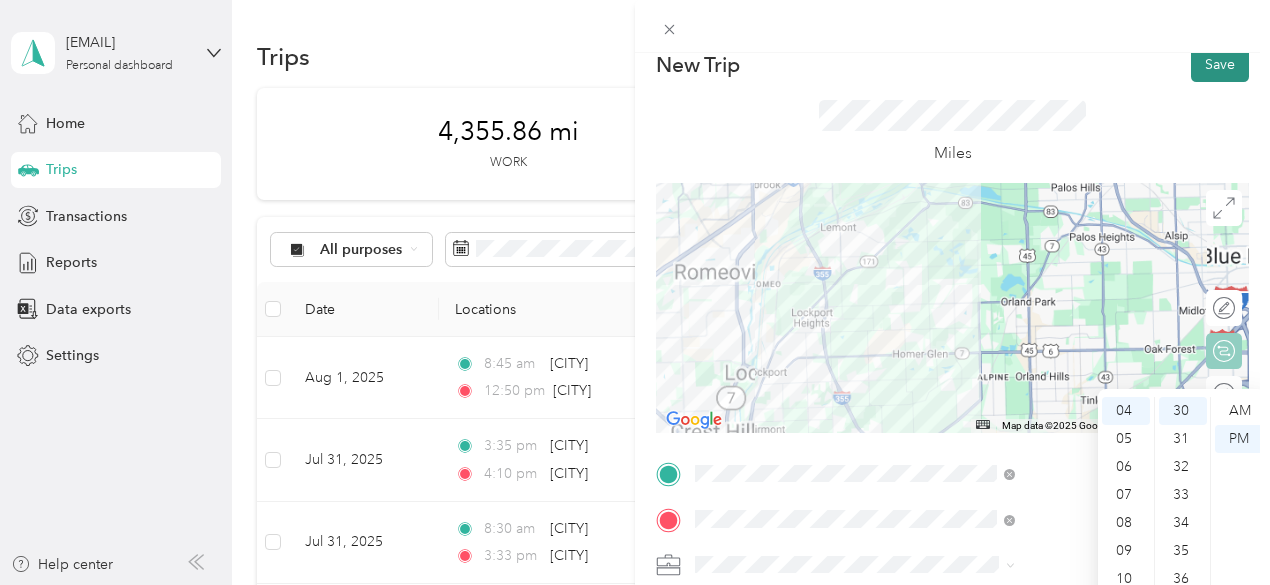 scroll, scrollTop: 0, scrollLeft: 0, axis: both 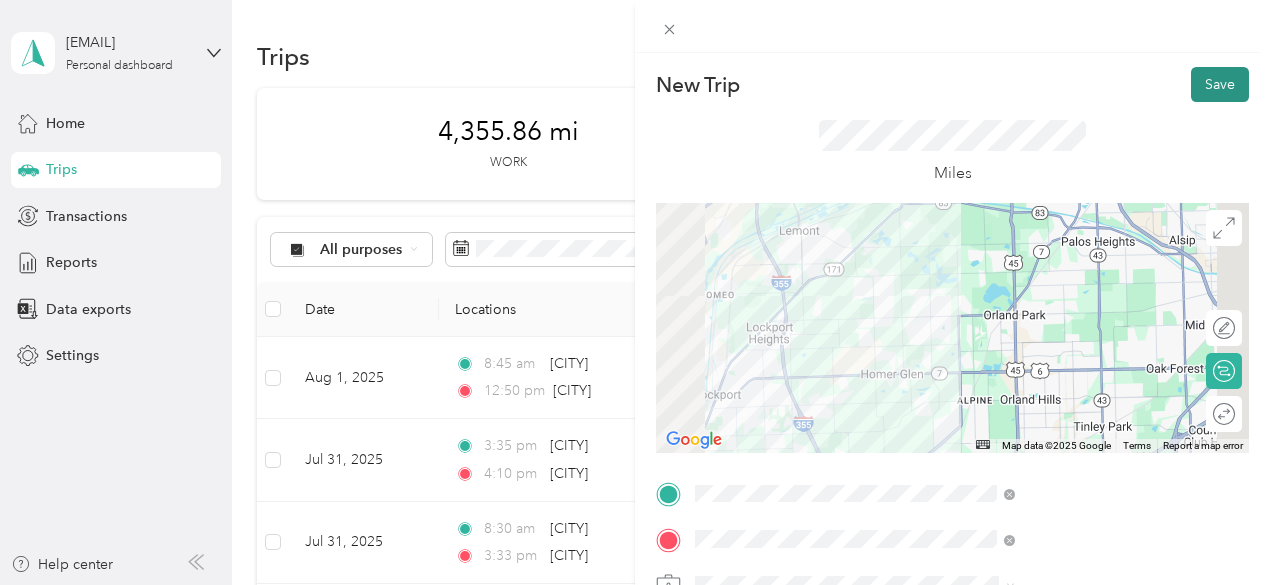 click on "Save" at bounding box center [1220, 84] 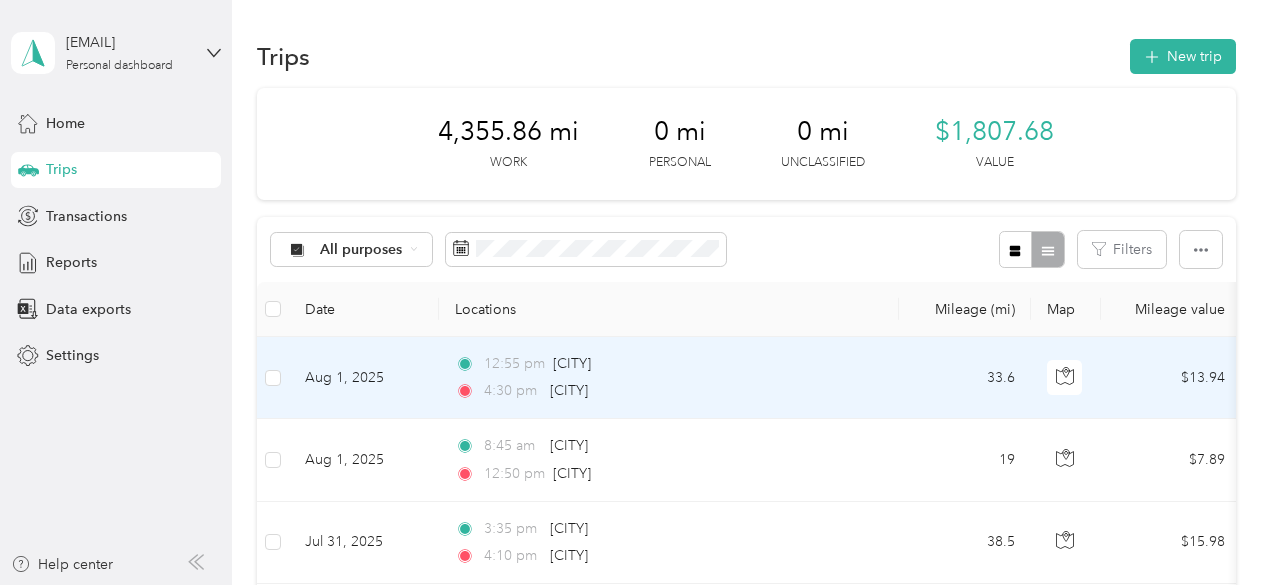 click on "[TIME] [TIMEZONE] [CITY]" at bounding box center (665, 391) 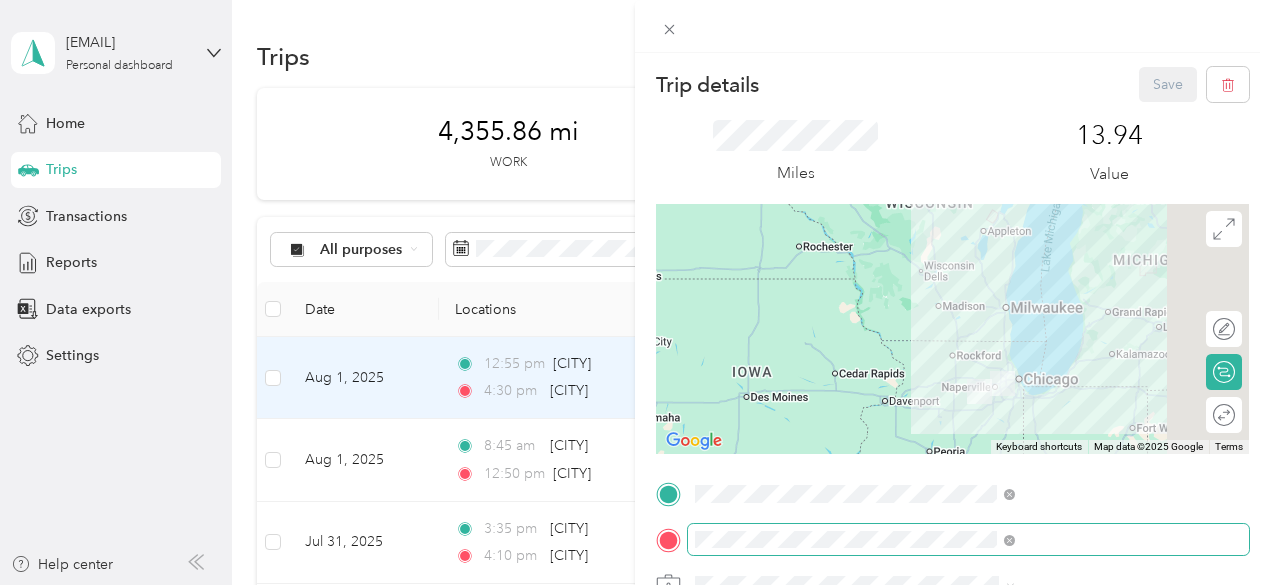 scroll, scrollTop: 400, scrollLeft: 0, axis: vertical 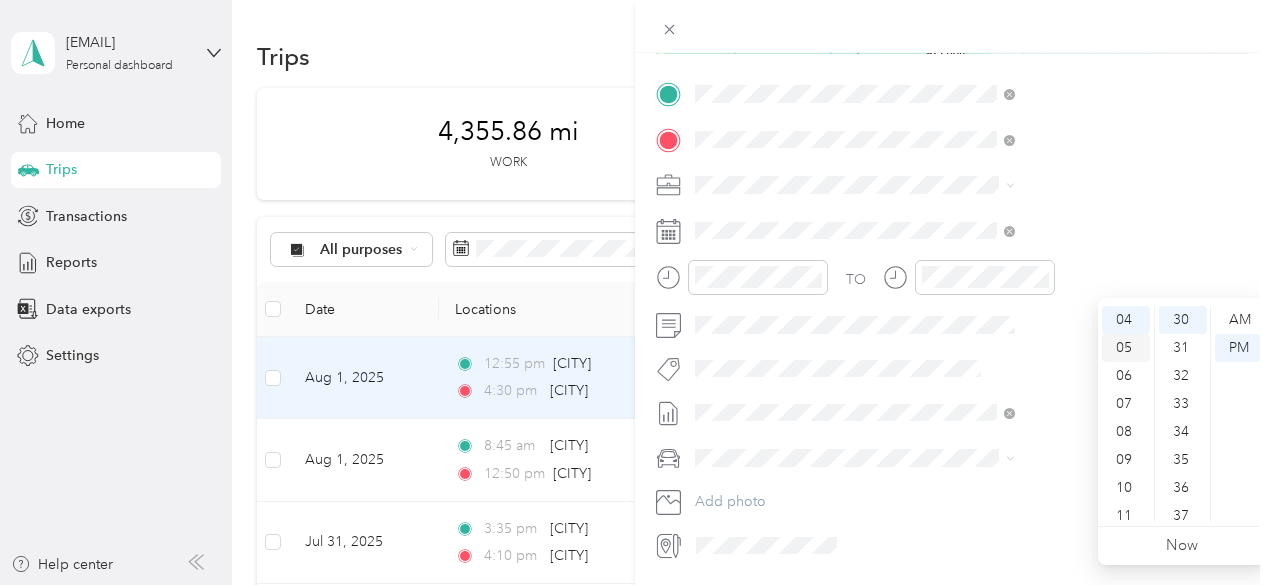 click on "05" at bounding box center (1126, 348) 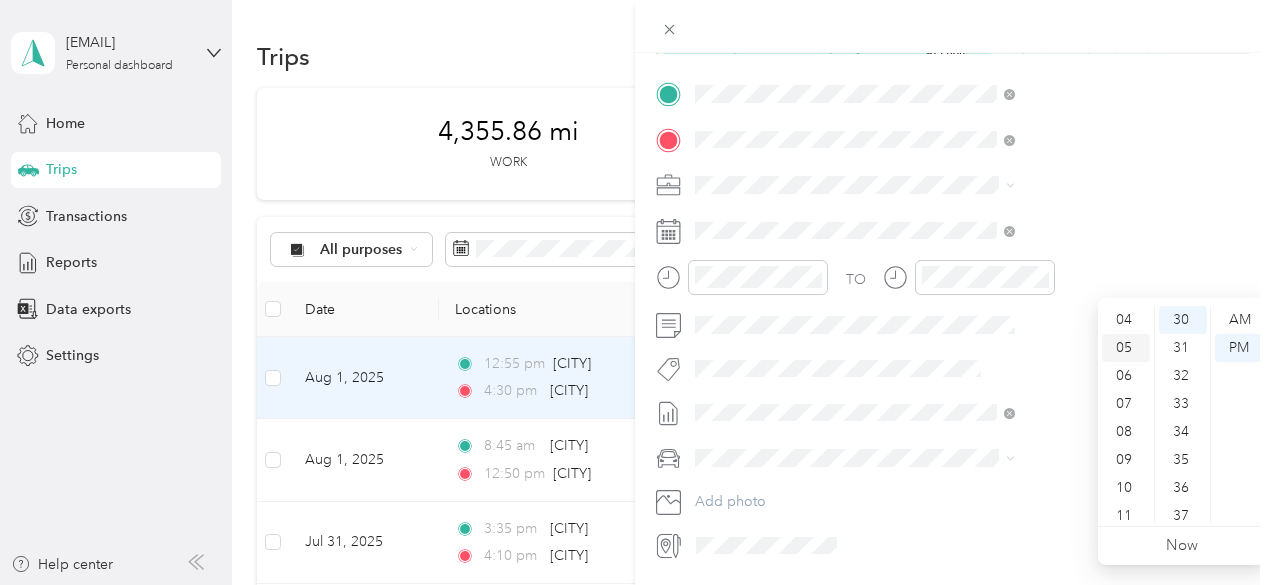 scroll, scrollTop: 120, scrollLeft: 0, axis: vertical 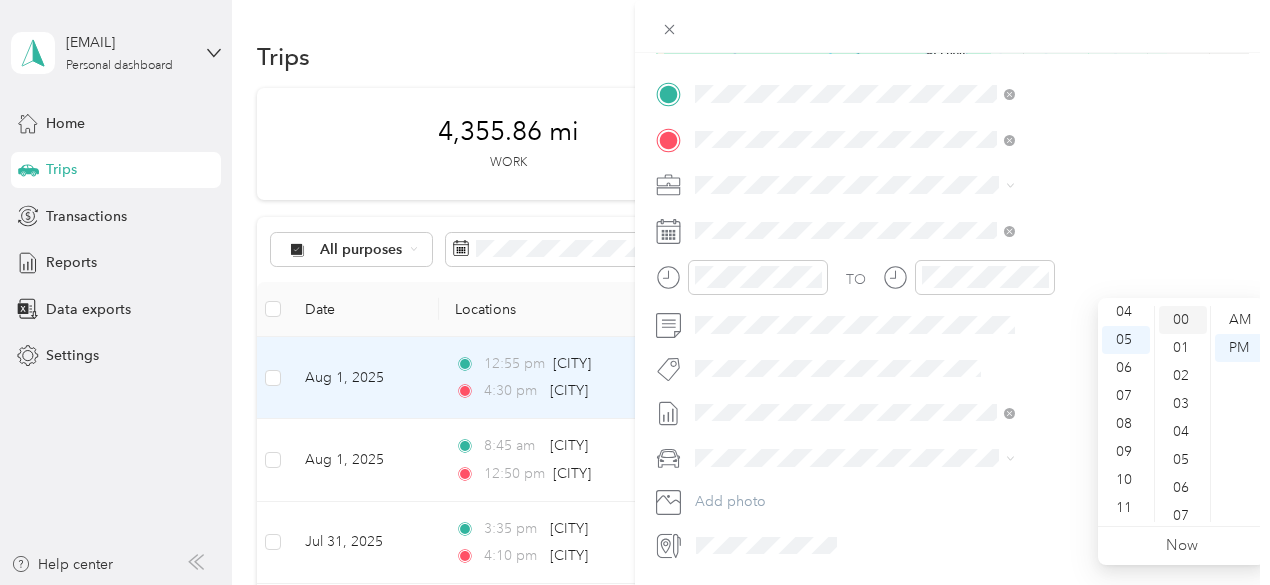 click on "00" at bounding box center [1183, 320] 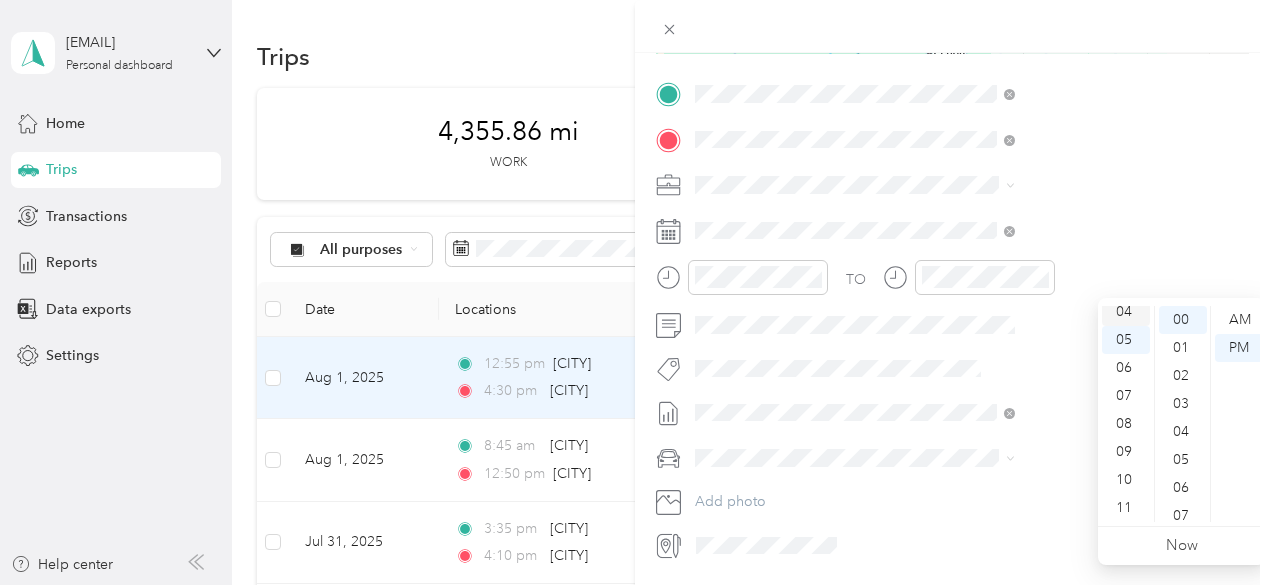 click on "04" at bounding box center (1126, 312) 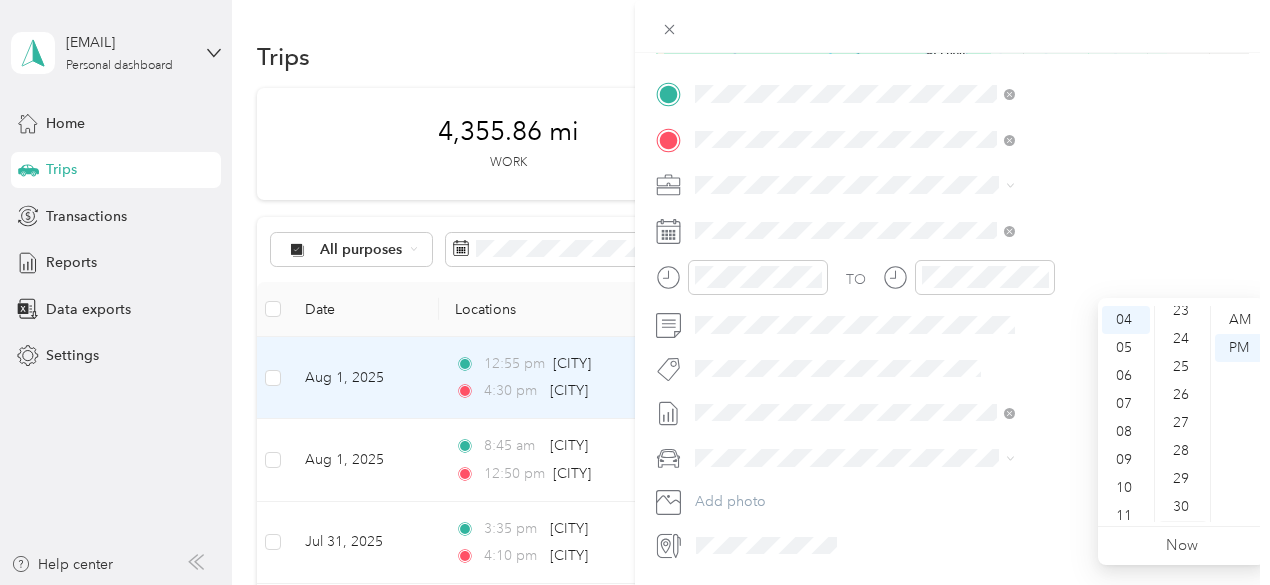 scroll, scrollTop: 800, scrollLeft: 0, axis: vertical 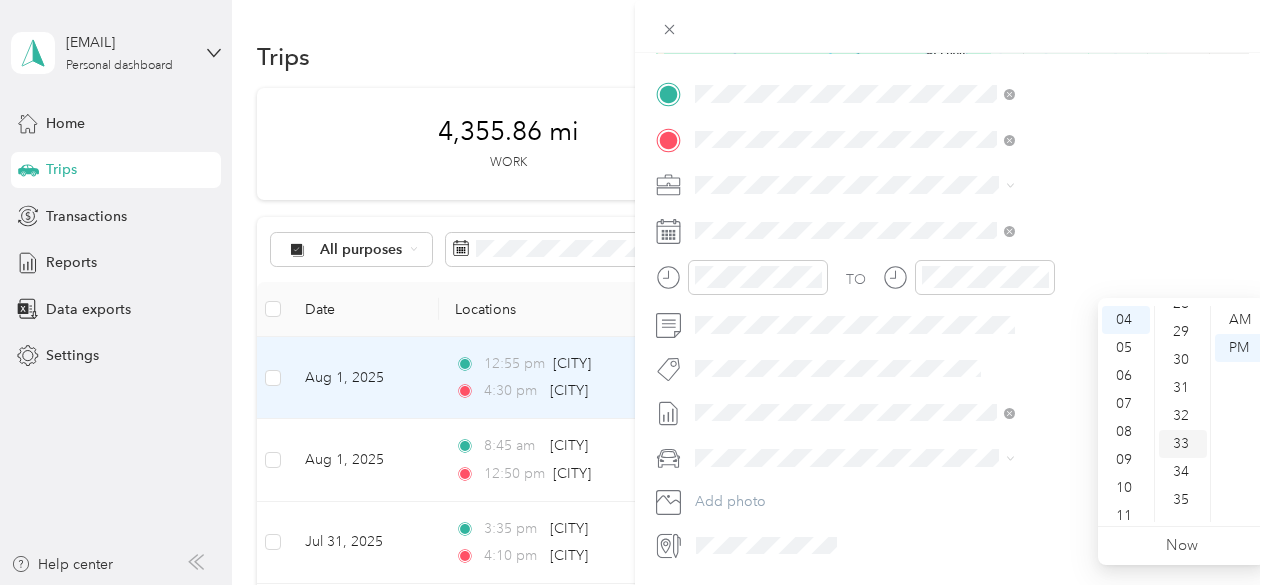 click on "33" at bounding box center [1183, 444] 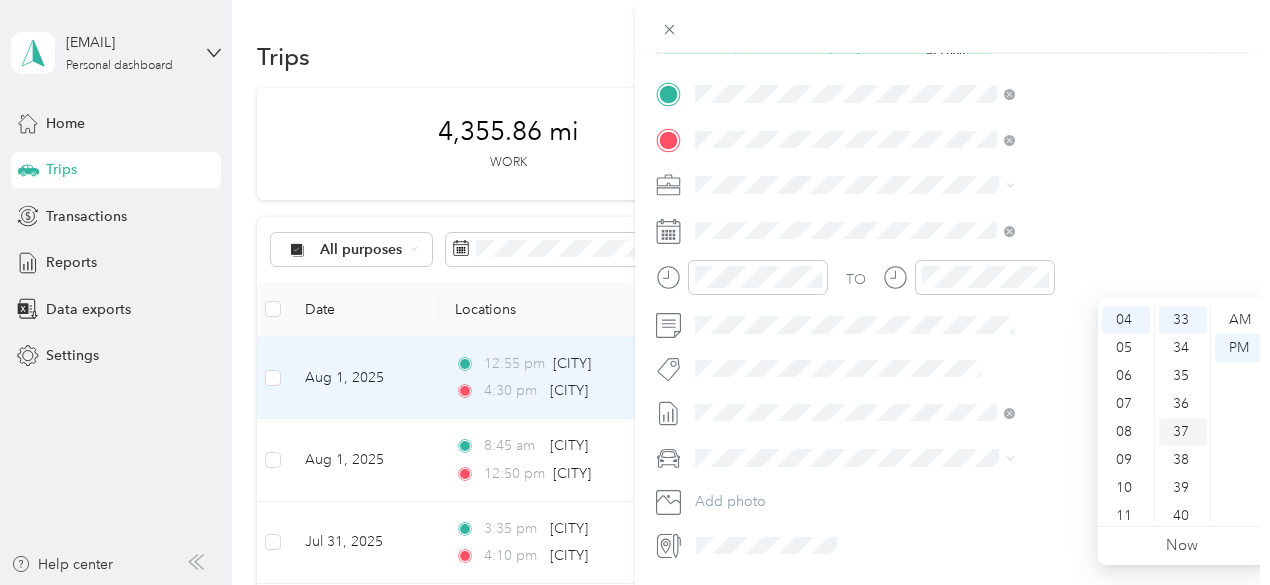 scroll, scrollTop: 1124, scrollLeft: 0, axis: vertical 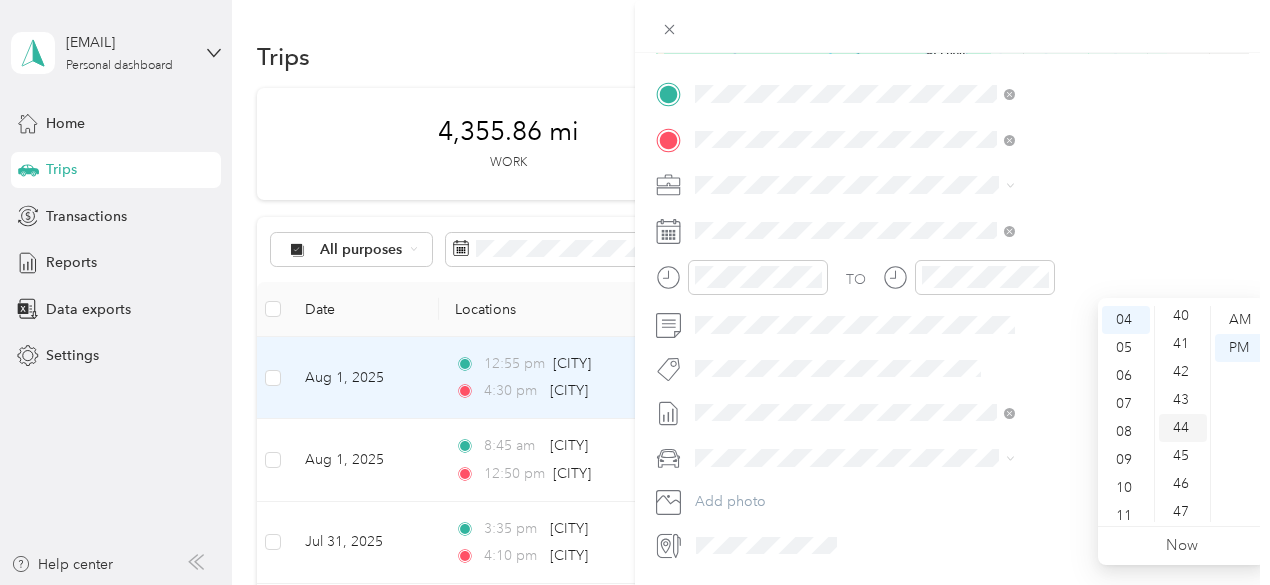 click on "44" at bounding box center [1183, 428] 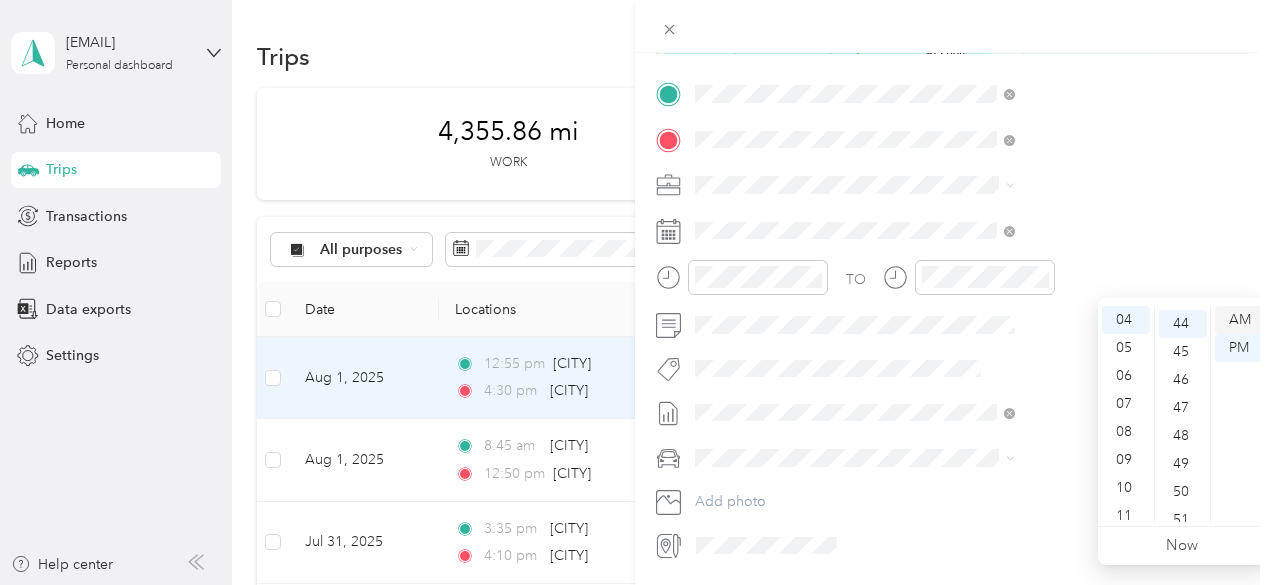 scroll, scrollTop: 1232, scrollLeft: 0, axis: vertical 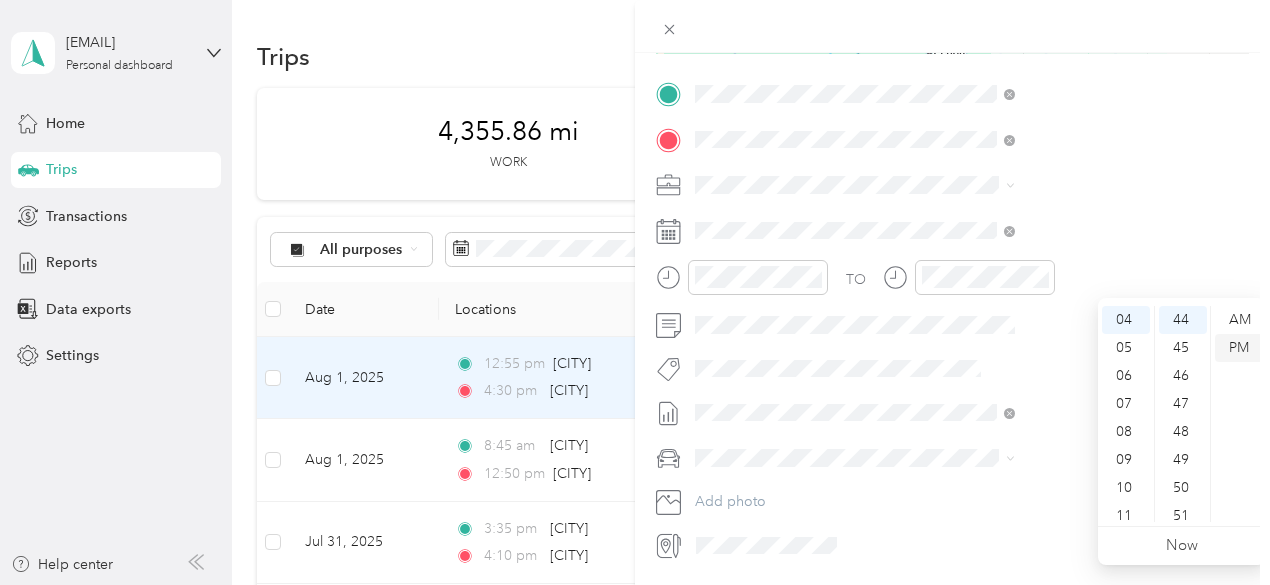 click on "PM" at bounding box center [1239, 348] 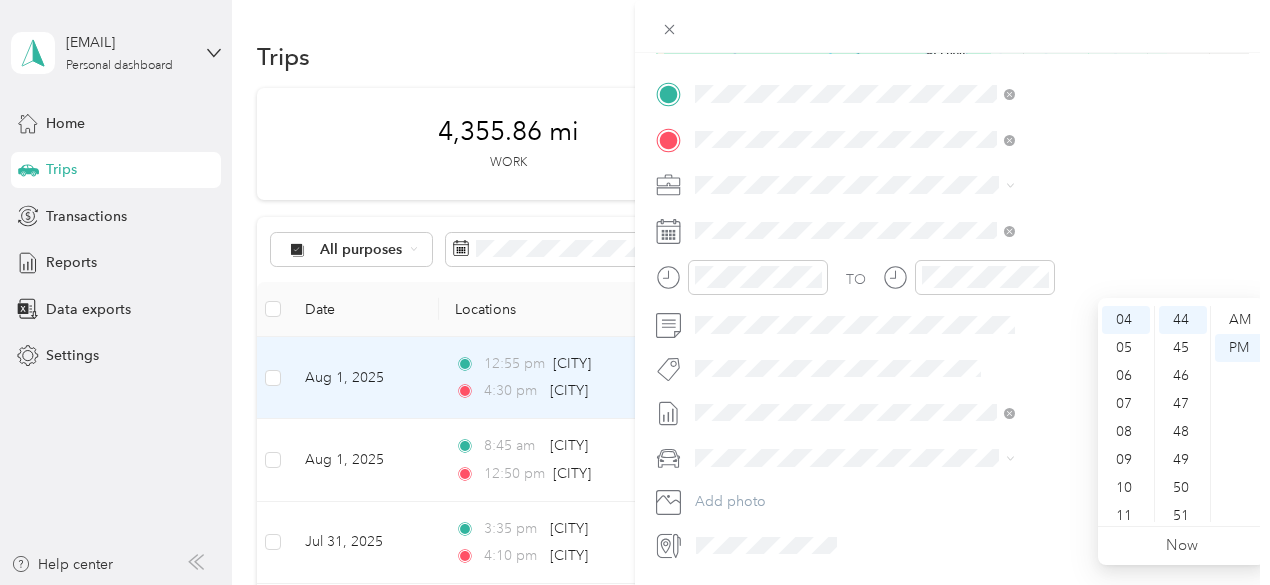 scroll, scrollTop: 0, scrollLeft: 0, axis: both 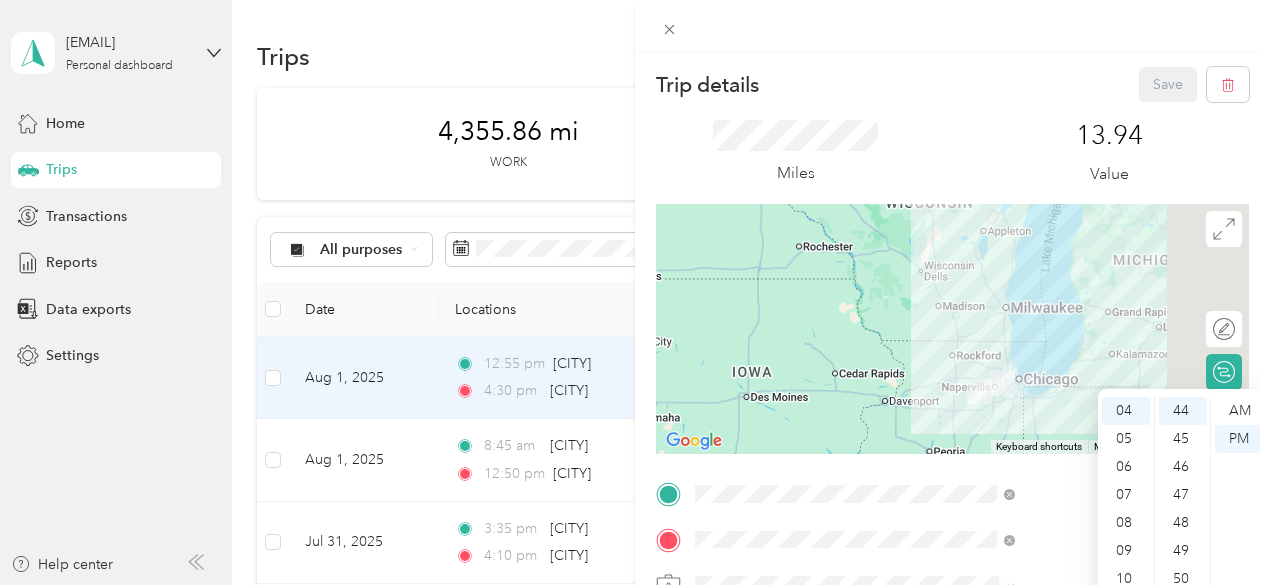 click on "Miles 13.94 Value" at bounding box center [952, 153] 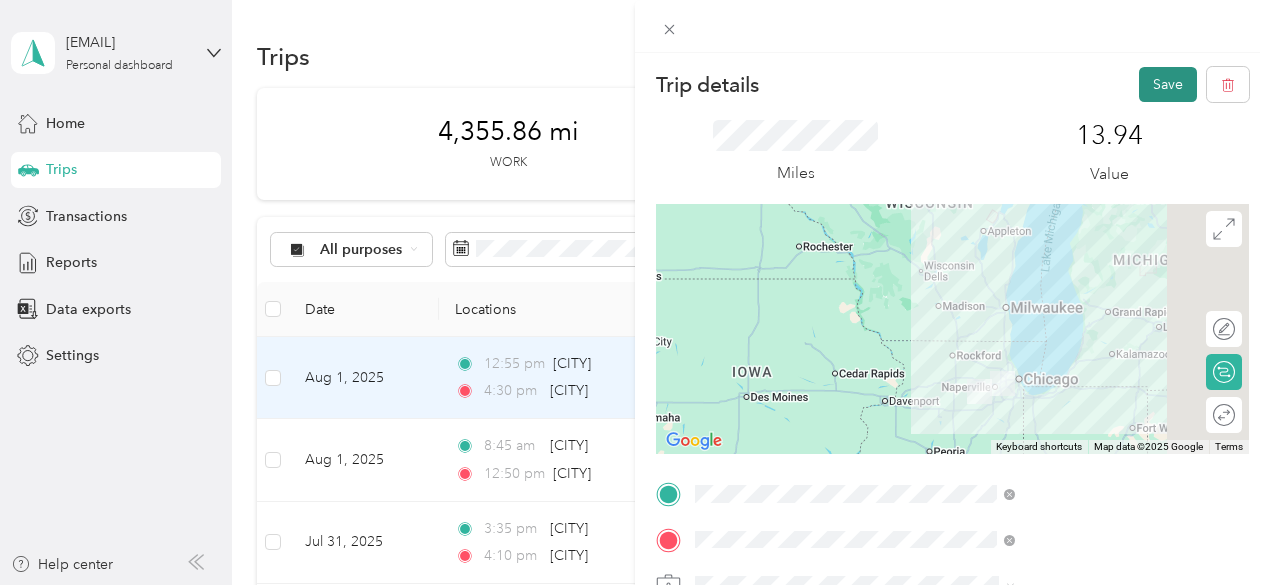 click on "Save" at bounding box center [1168, 84] 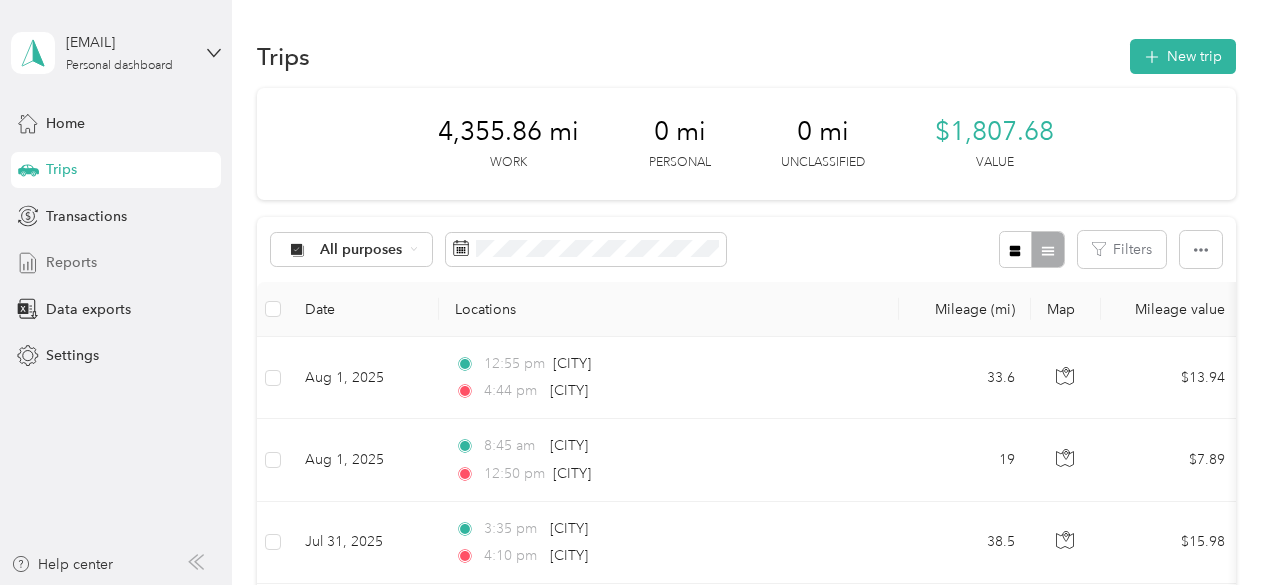 click on "Reports" at bounding box center (71, 262) 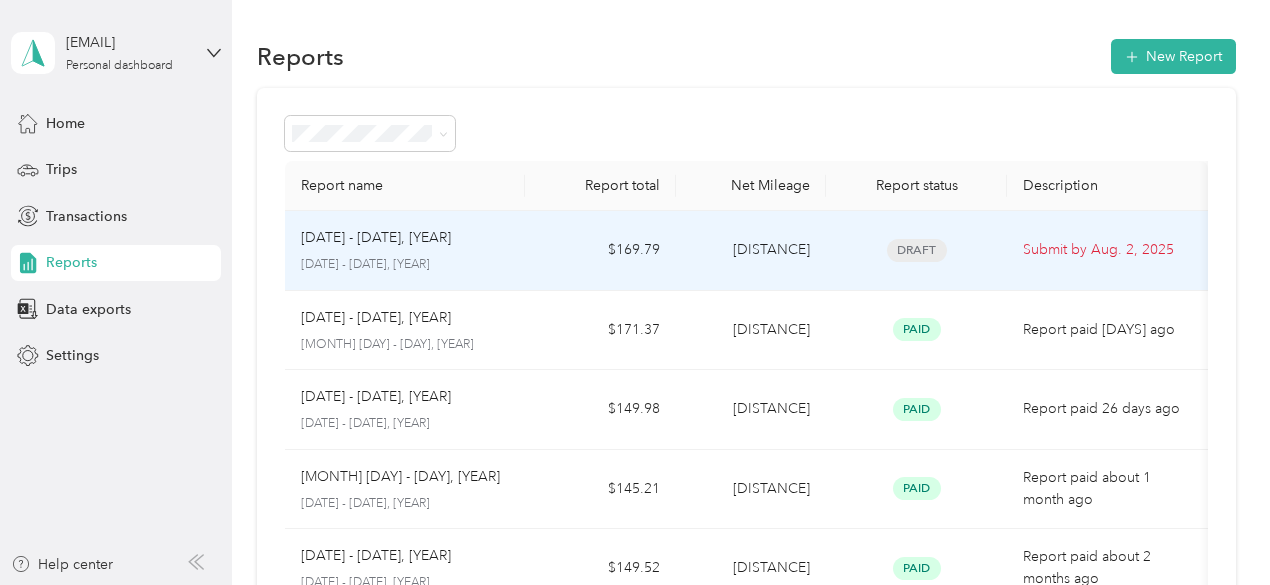 click on "[DATE] - [DATE], [YEAR]" at bounding box center (376, 238) 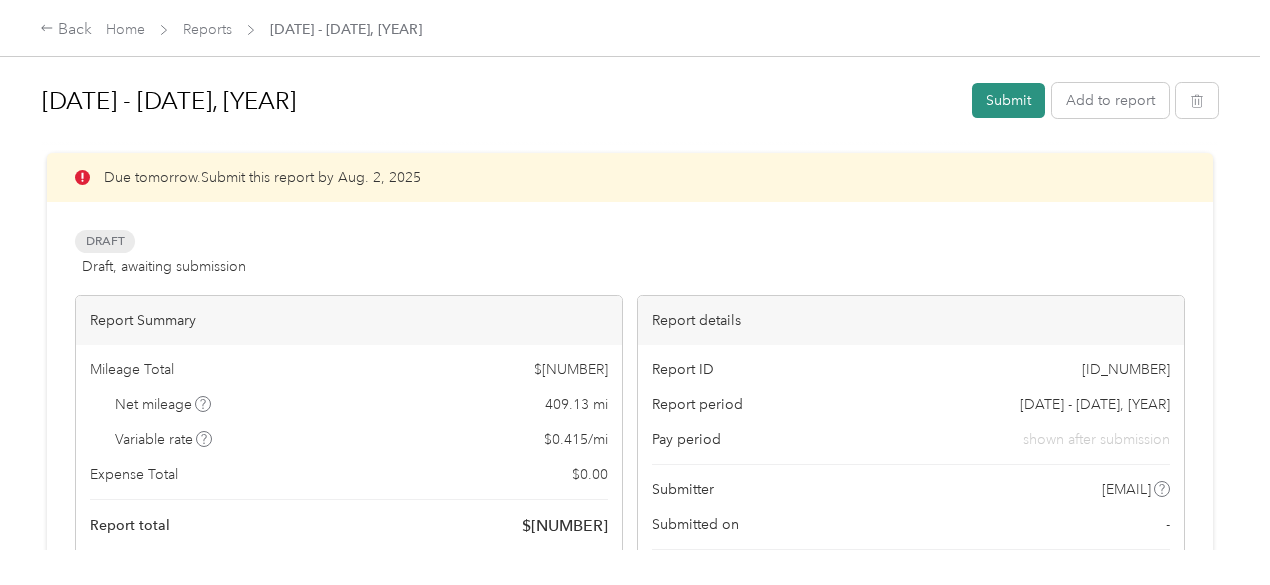 click on "Submit" at bounding box center [1008, 100] 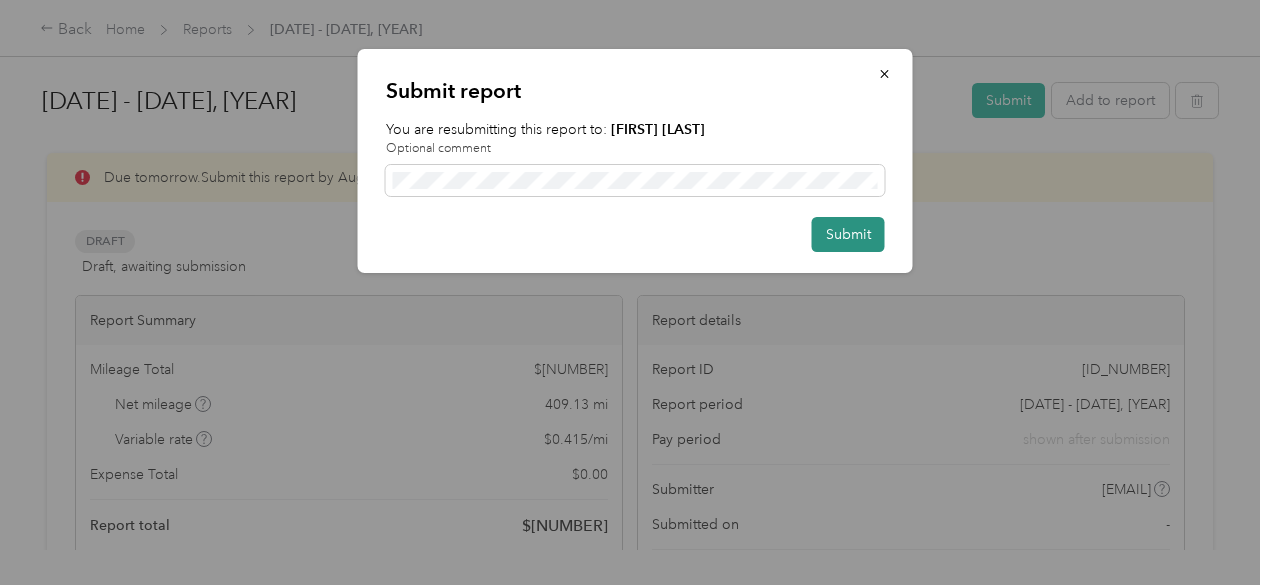 click on "Submit" at bounding box center [848, 234] 